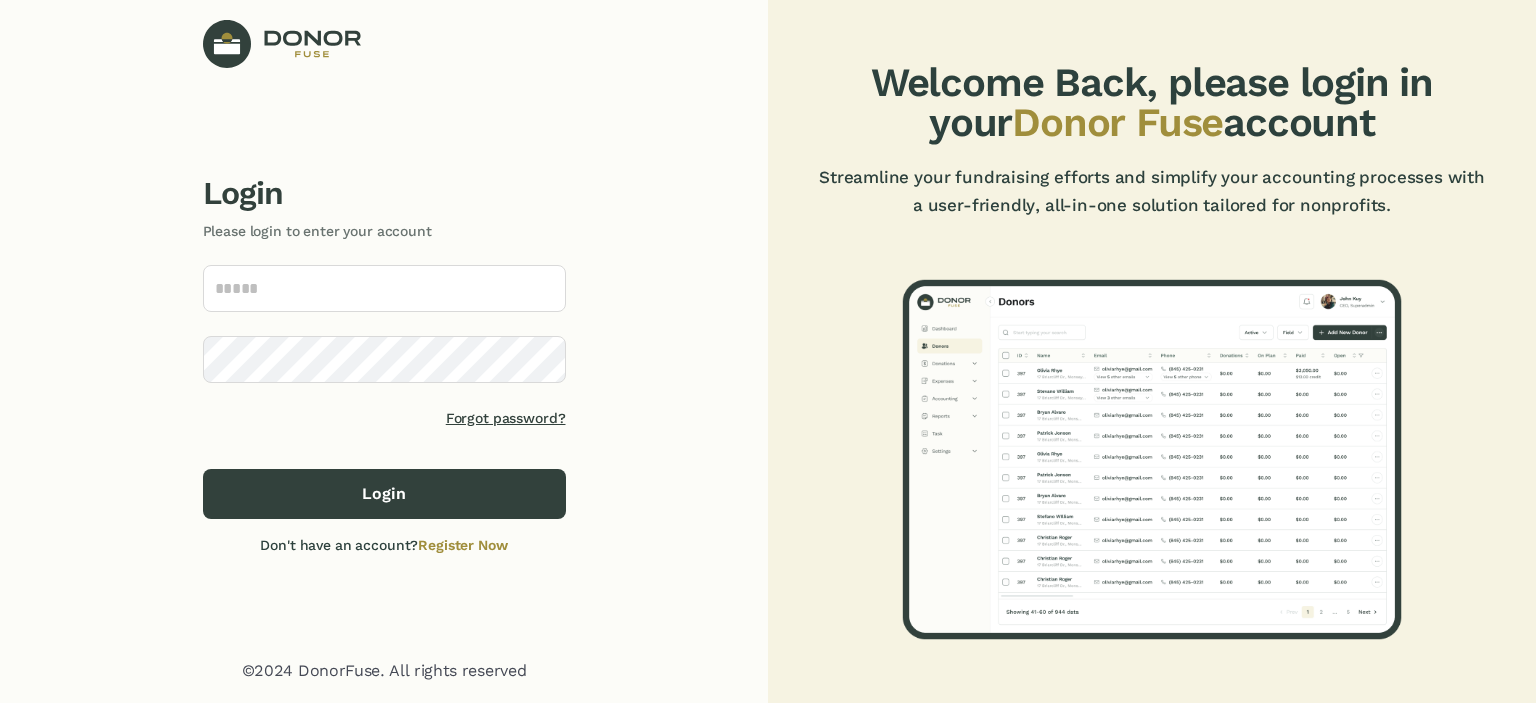 scroll, scrollTop: 0, scrollLeft: 0, axis: both 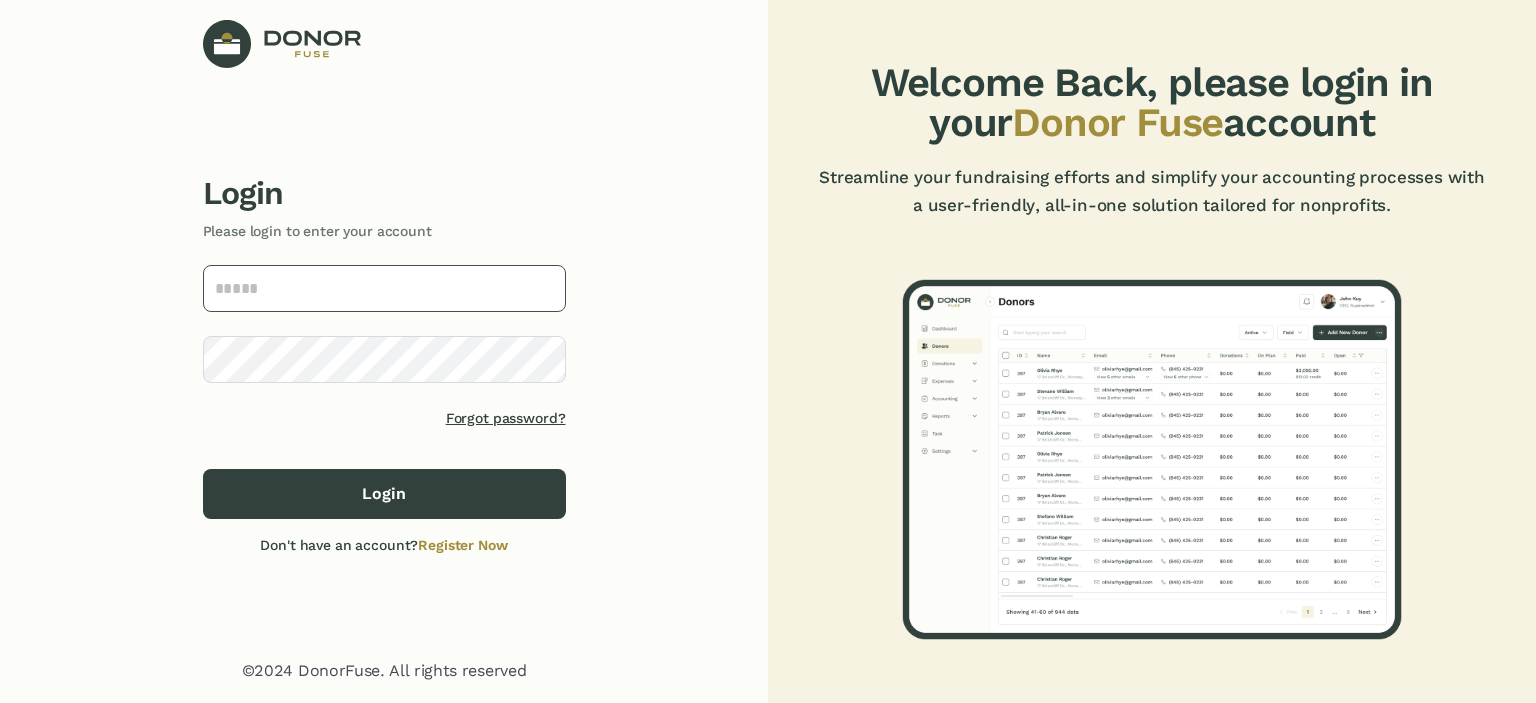 click 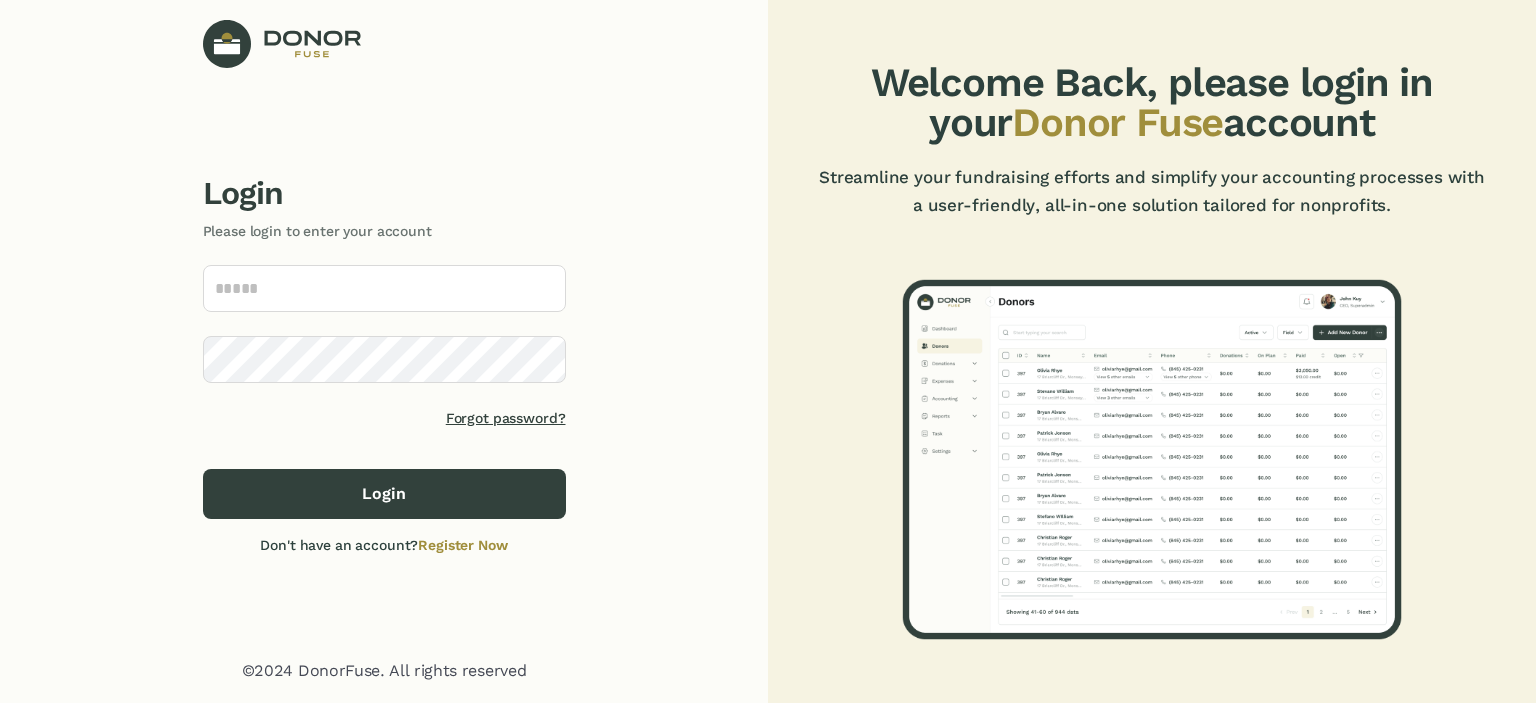 click at bounding box center [0, 703] 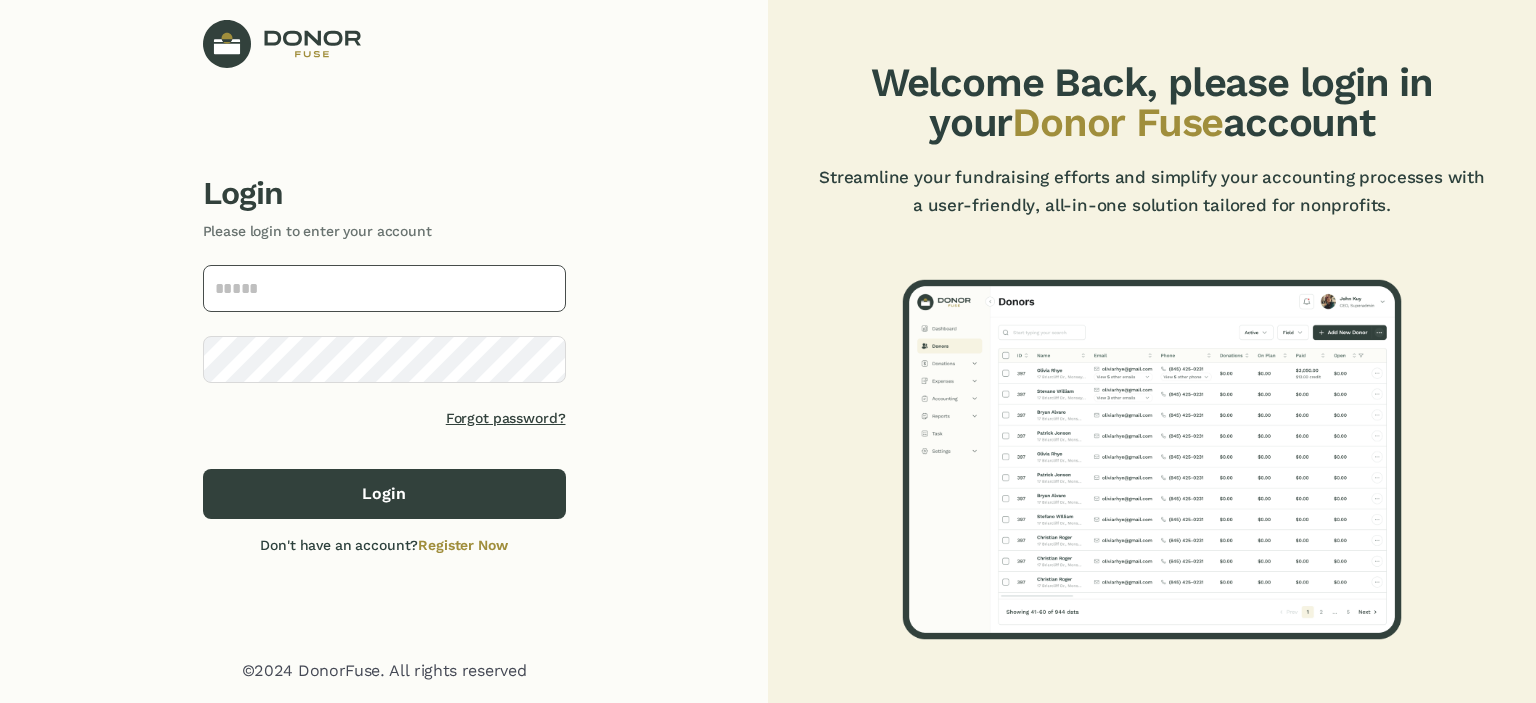 type on "**********" 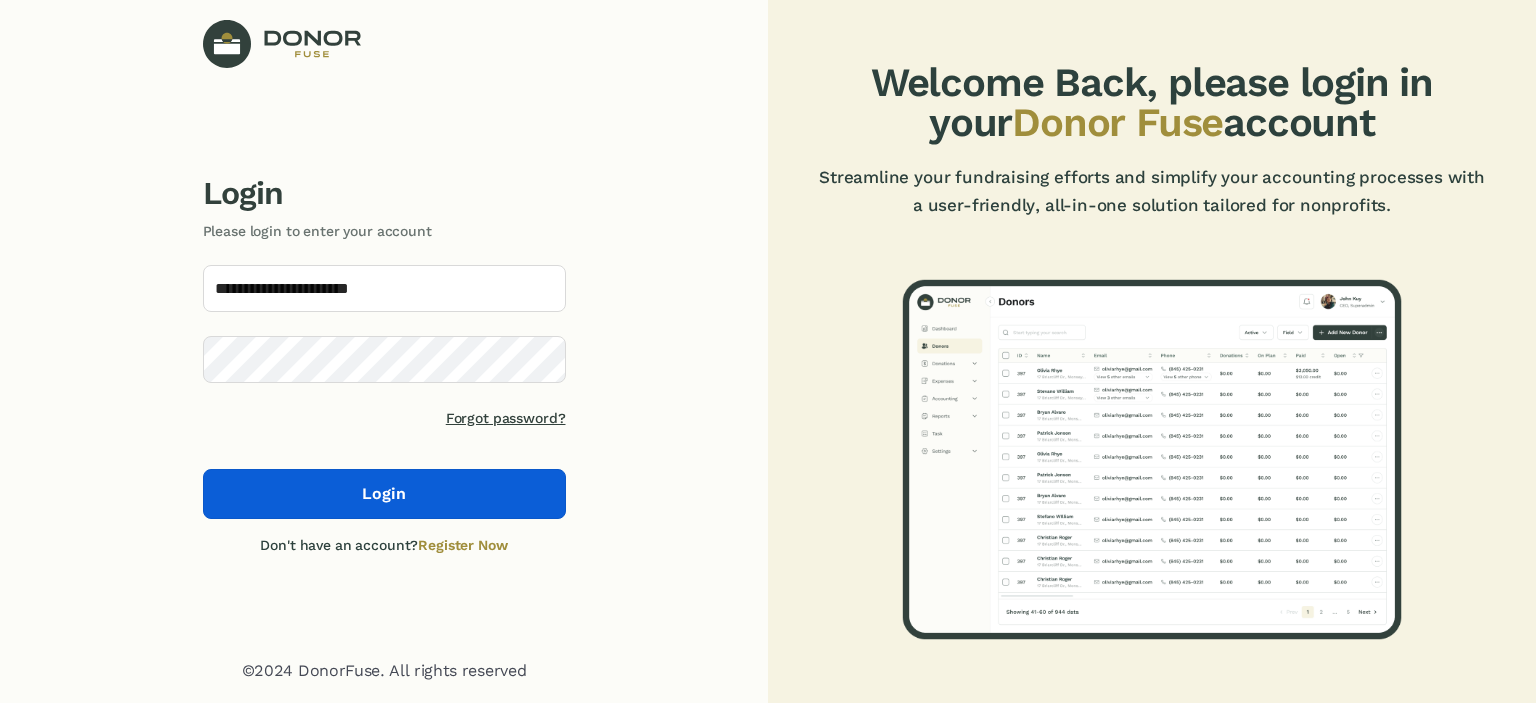 click on "Login" 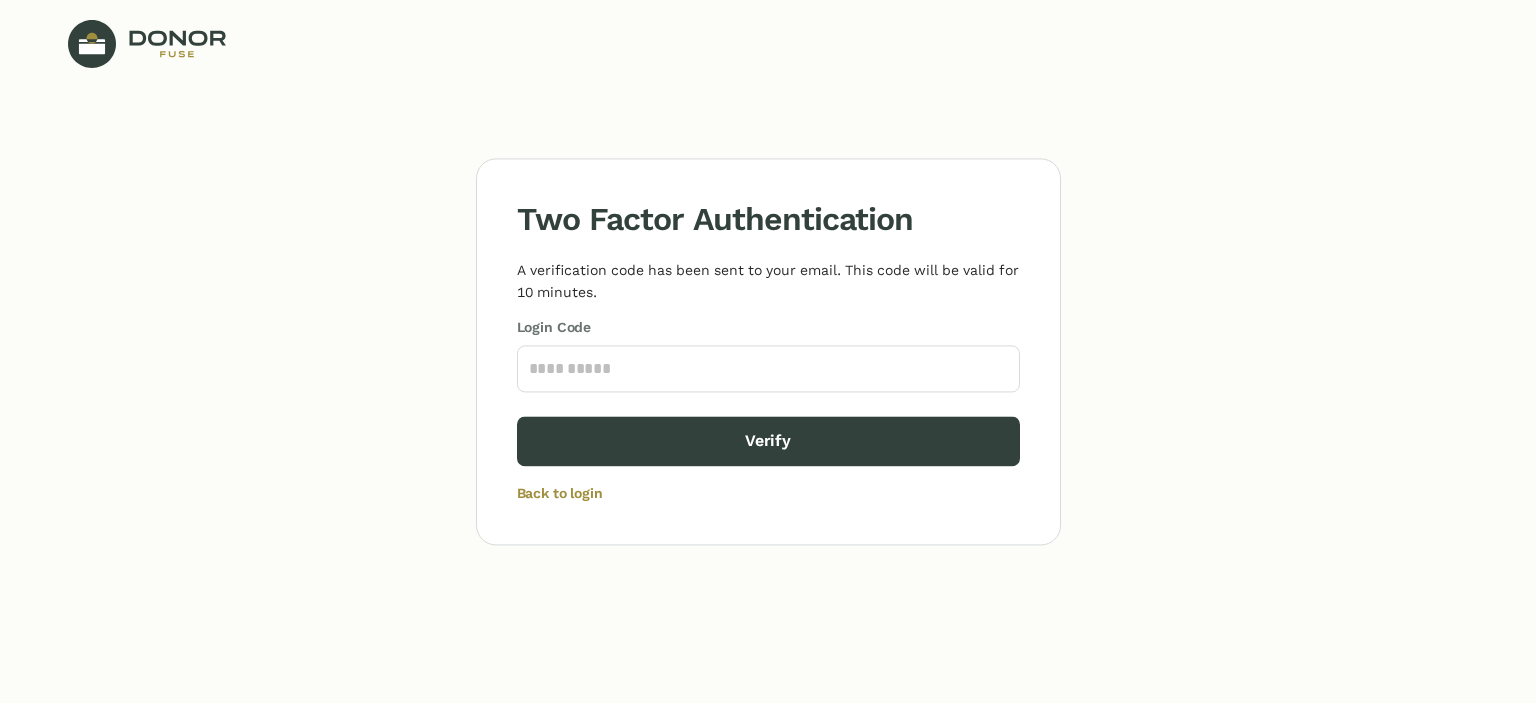 click on "Two Factor Authentication   A verification code has been sent to your email. This code will be valid for 10 minutes.  Login Code Verify Back to login" 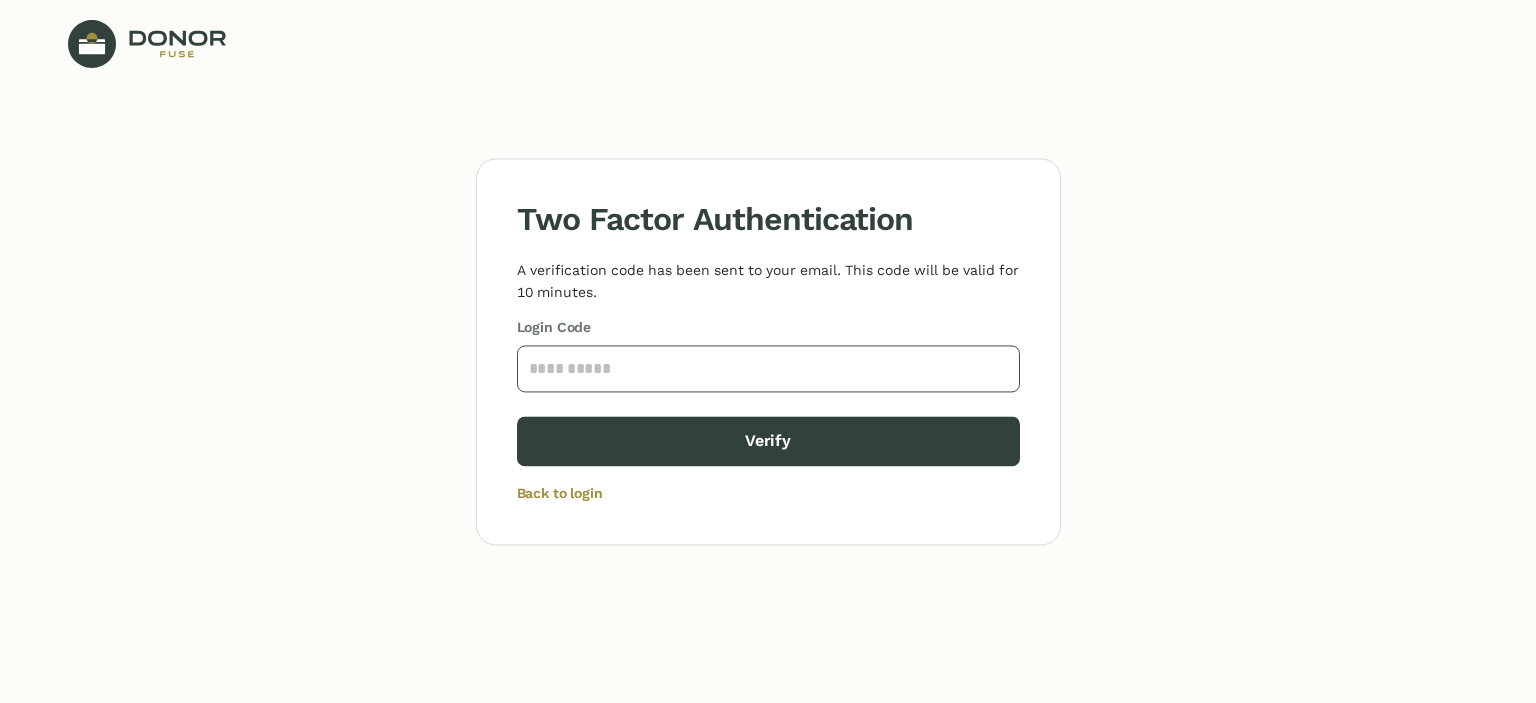 click 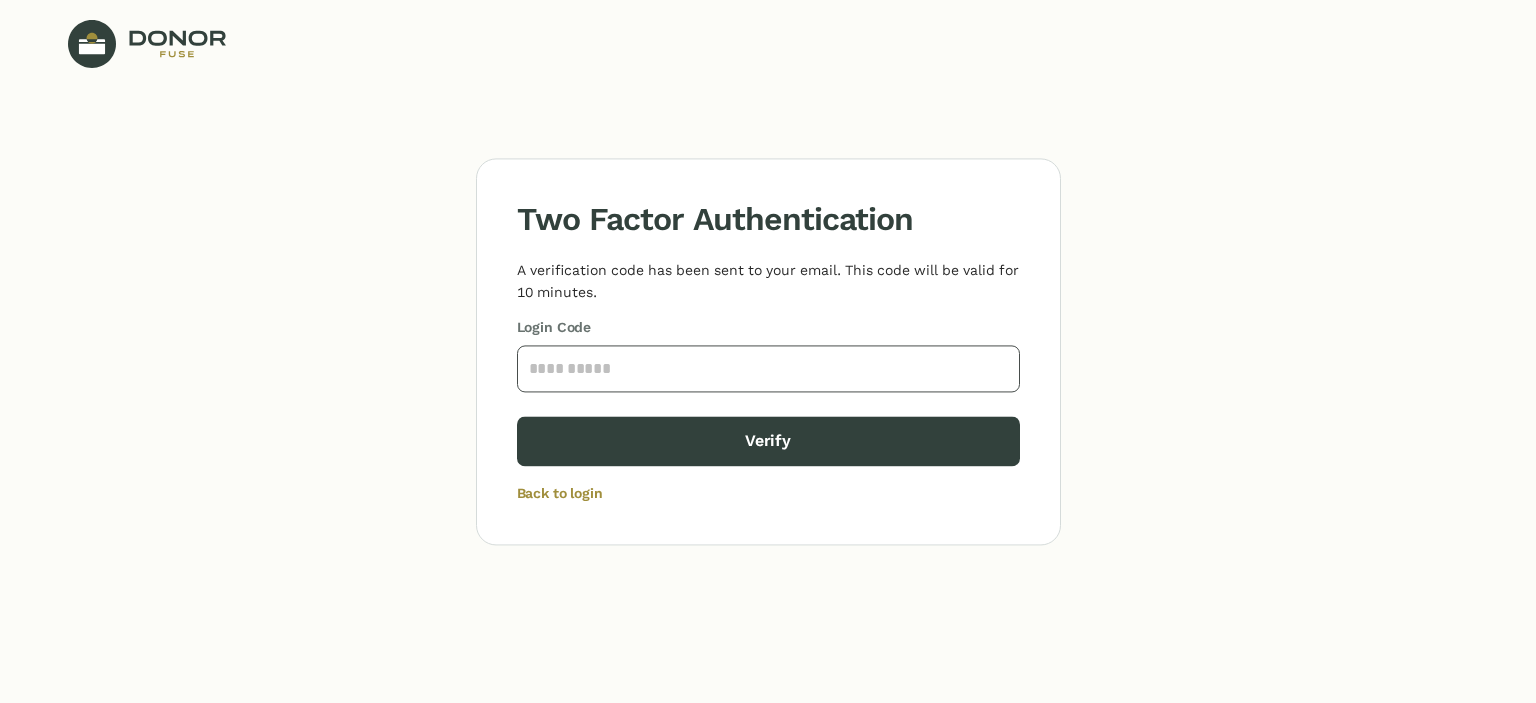 paste on "****" 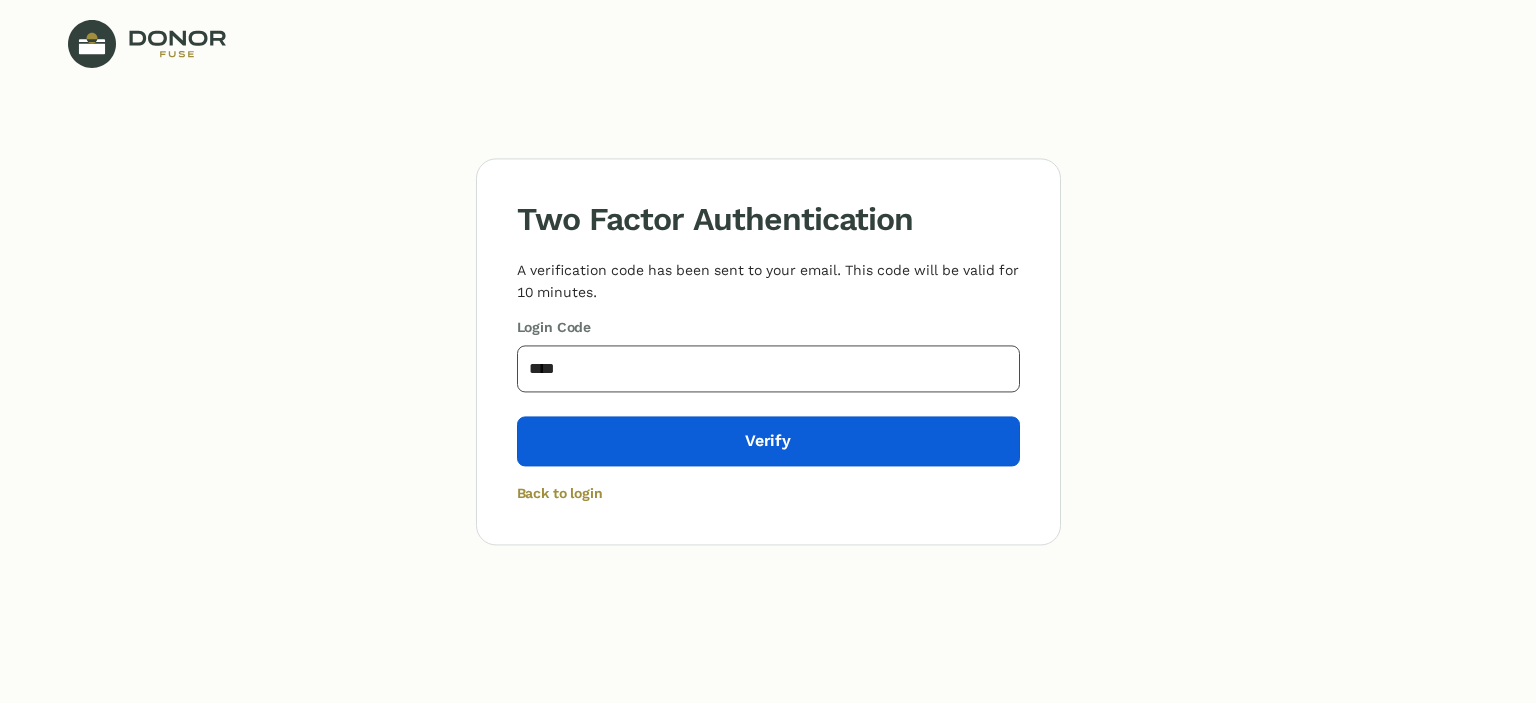 type on "****" 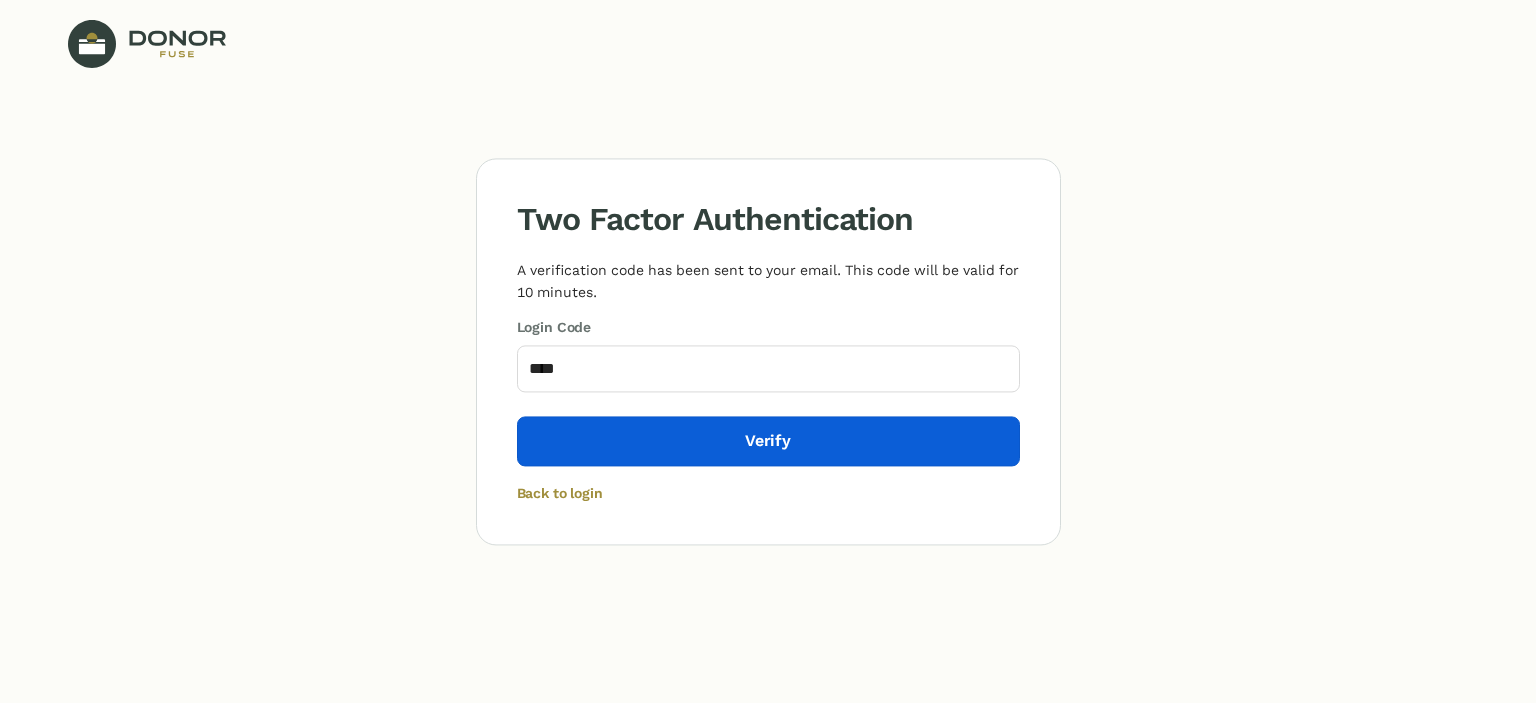 click on "Verify" 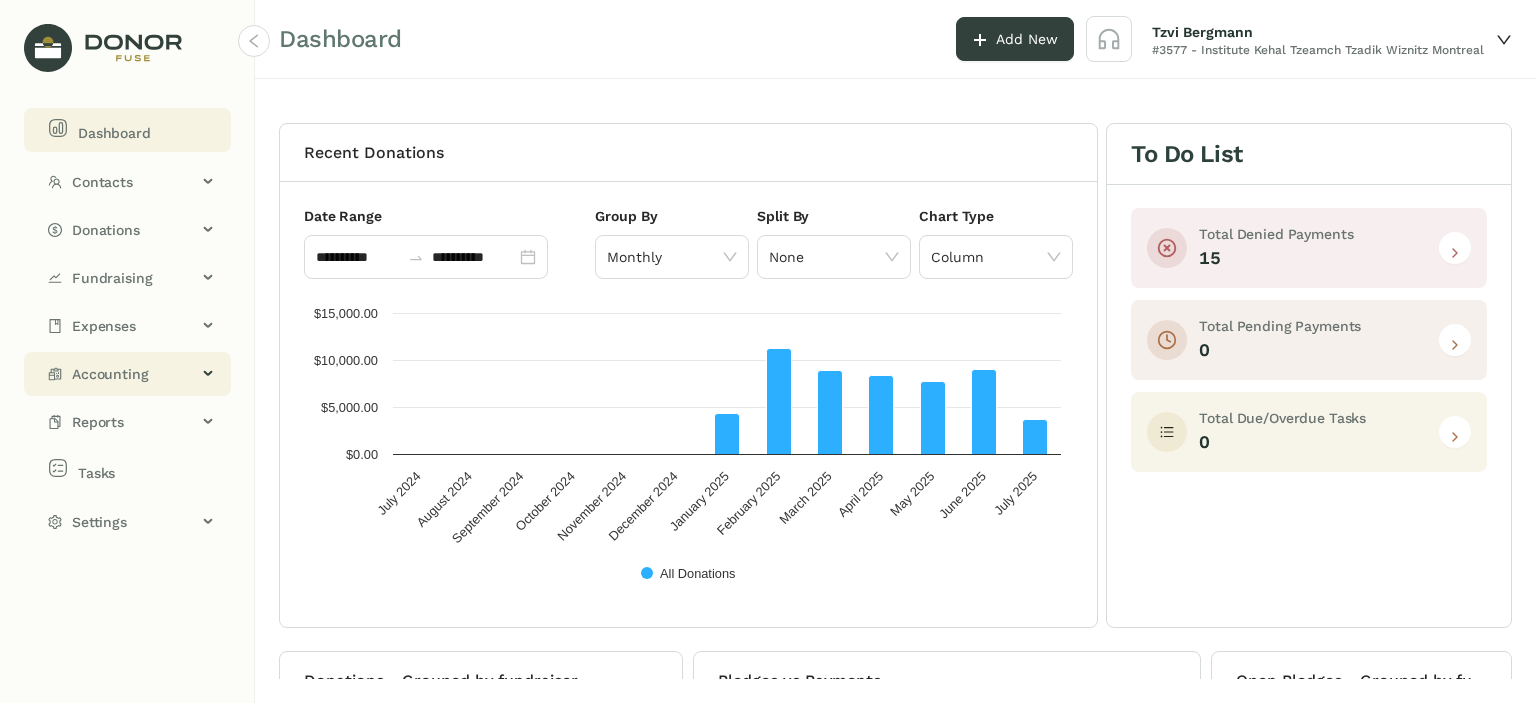 click on "Accounting" 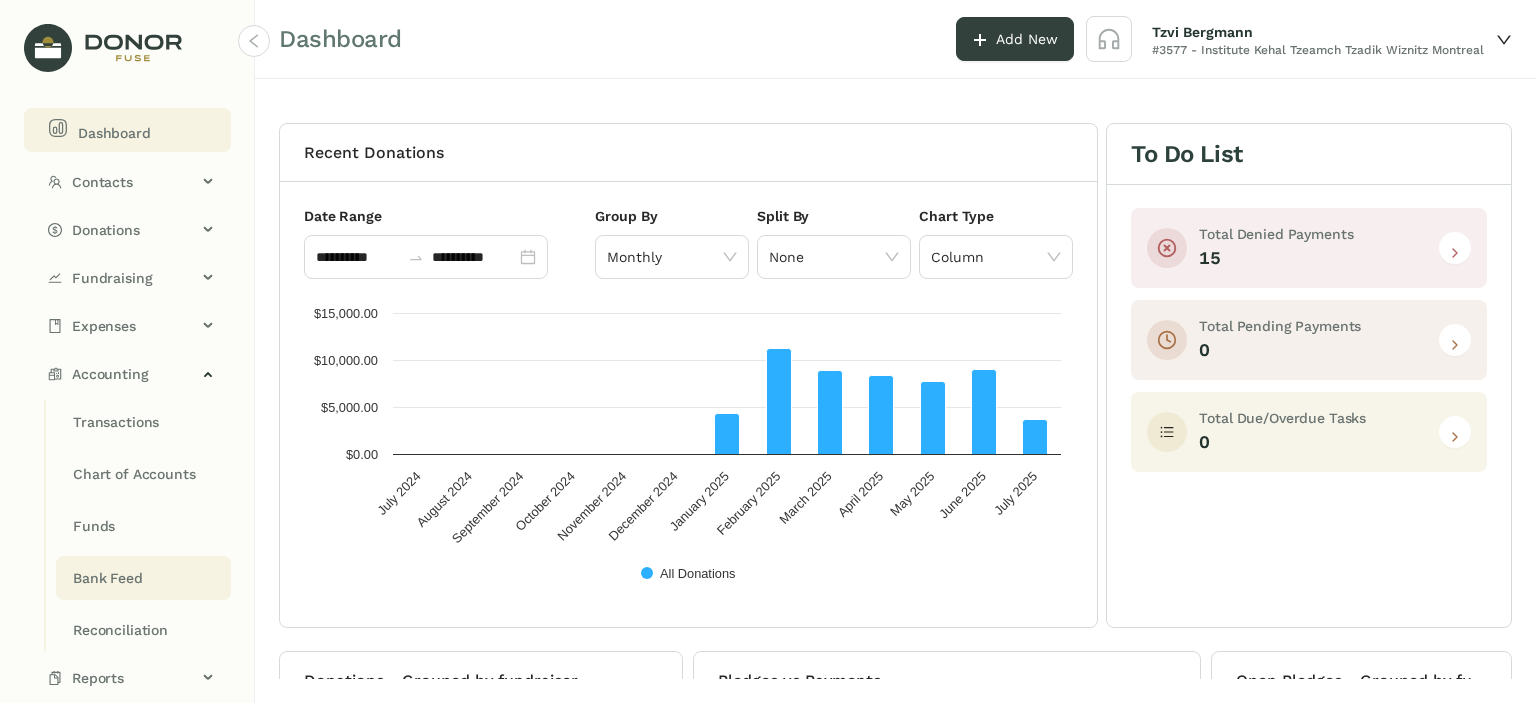 click on "Bank Feed" 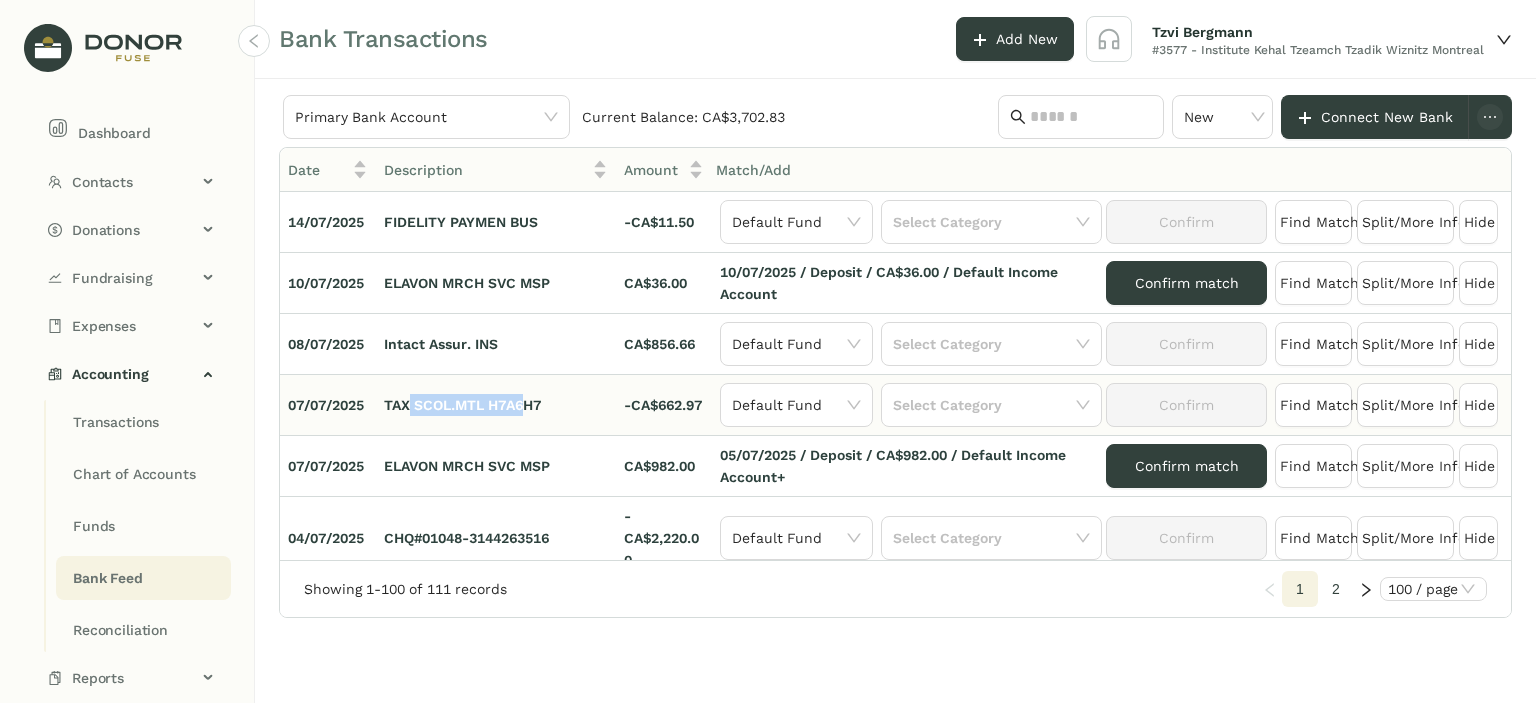 drag, startPoint x: 406, startPoint y: 406, endPoint x: 532, endPoint y: 405, distance: 126.00397 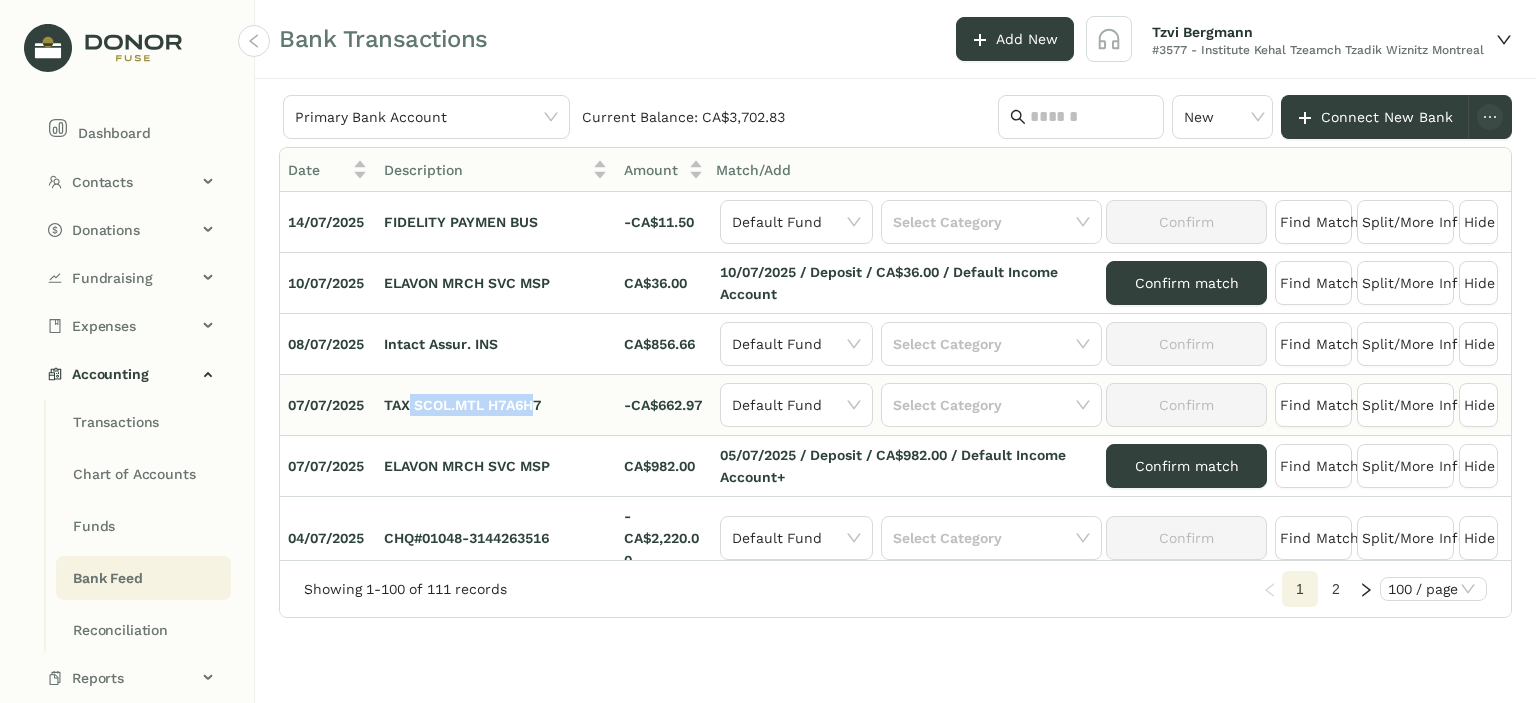 click on "TAX SCOL.MTL H7A6H7" 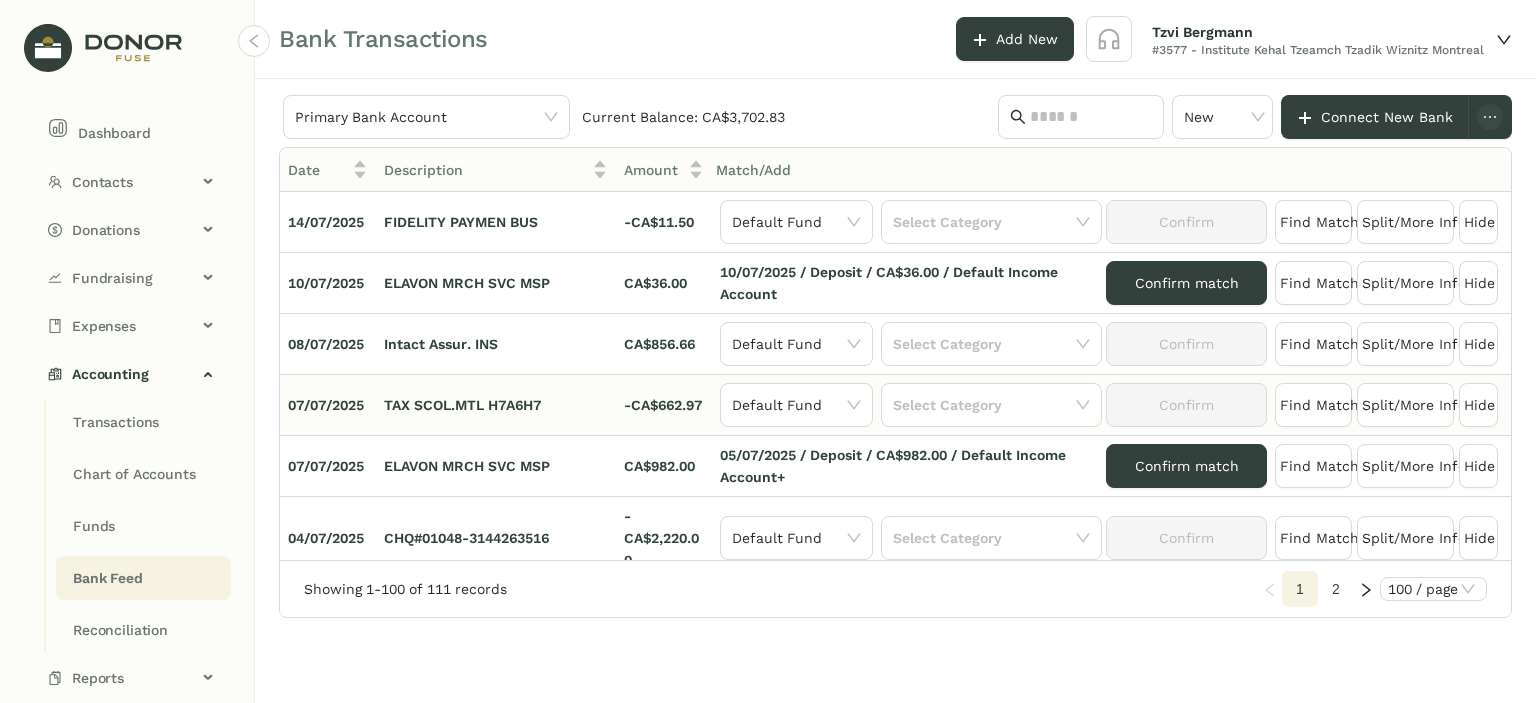 click on "TAX SCOL.MTL H7A6H7" 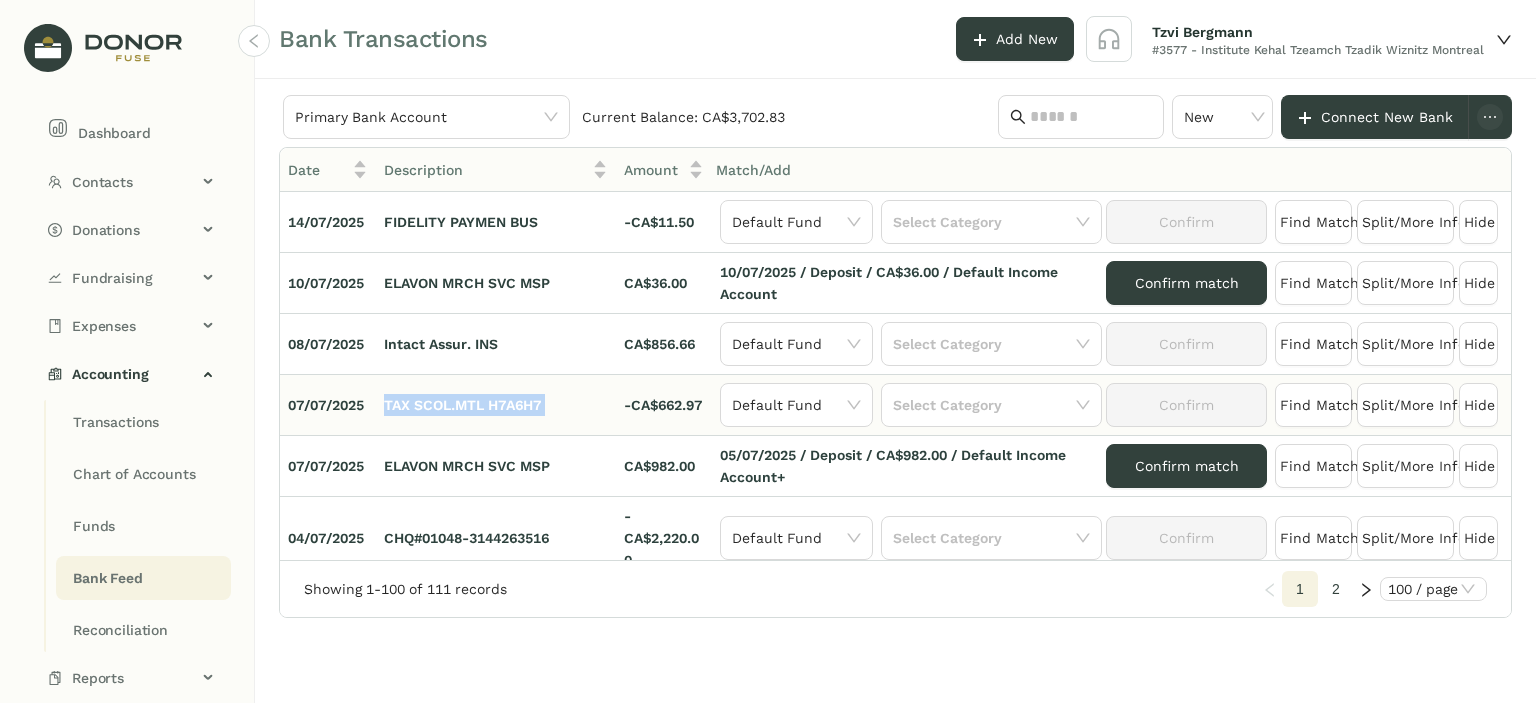 click on "TAX SCOL.MTL H7A6H7" 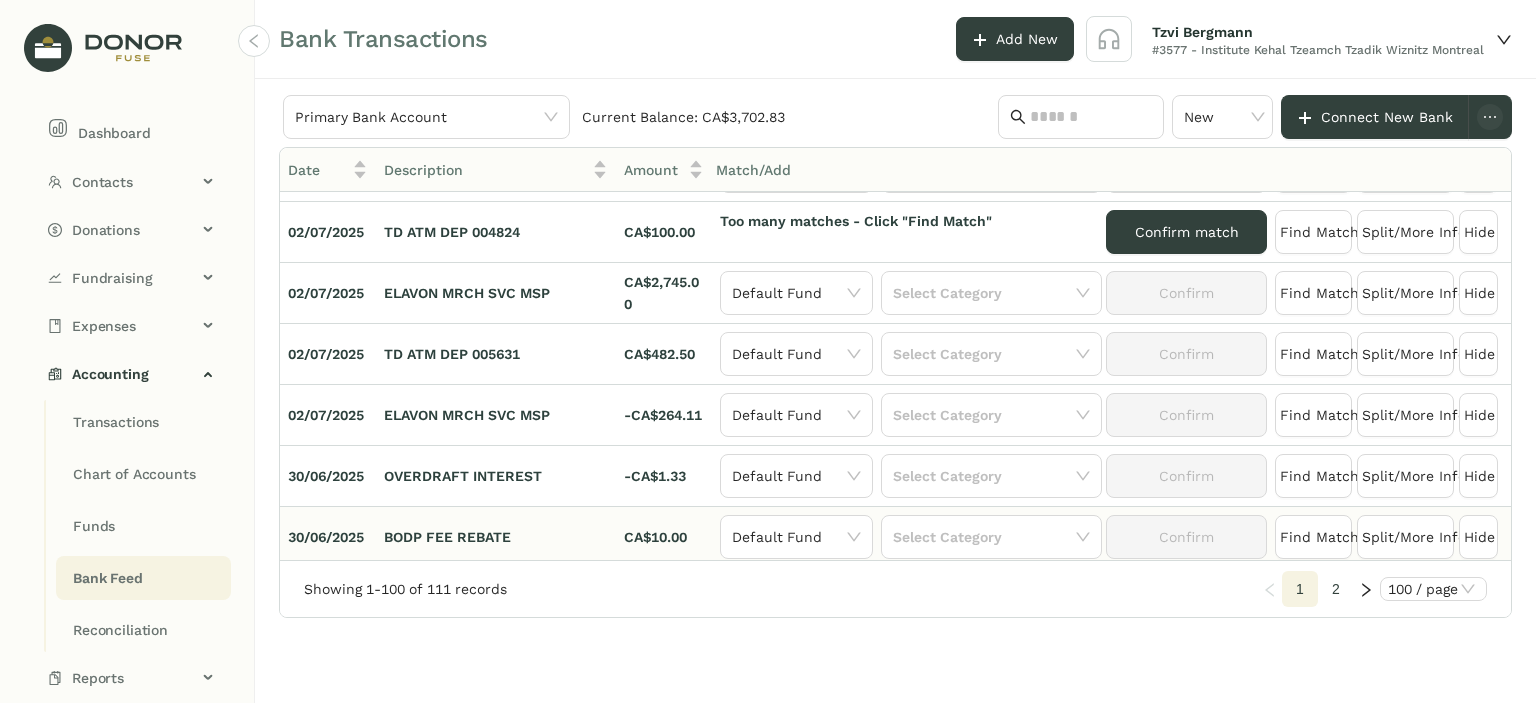 scroll, scrollTop: 600, scrollLeft: 0, axis: vertical 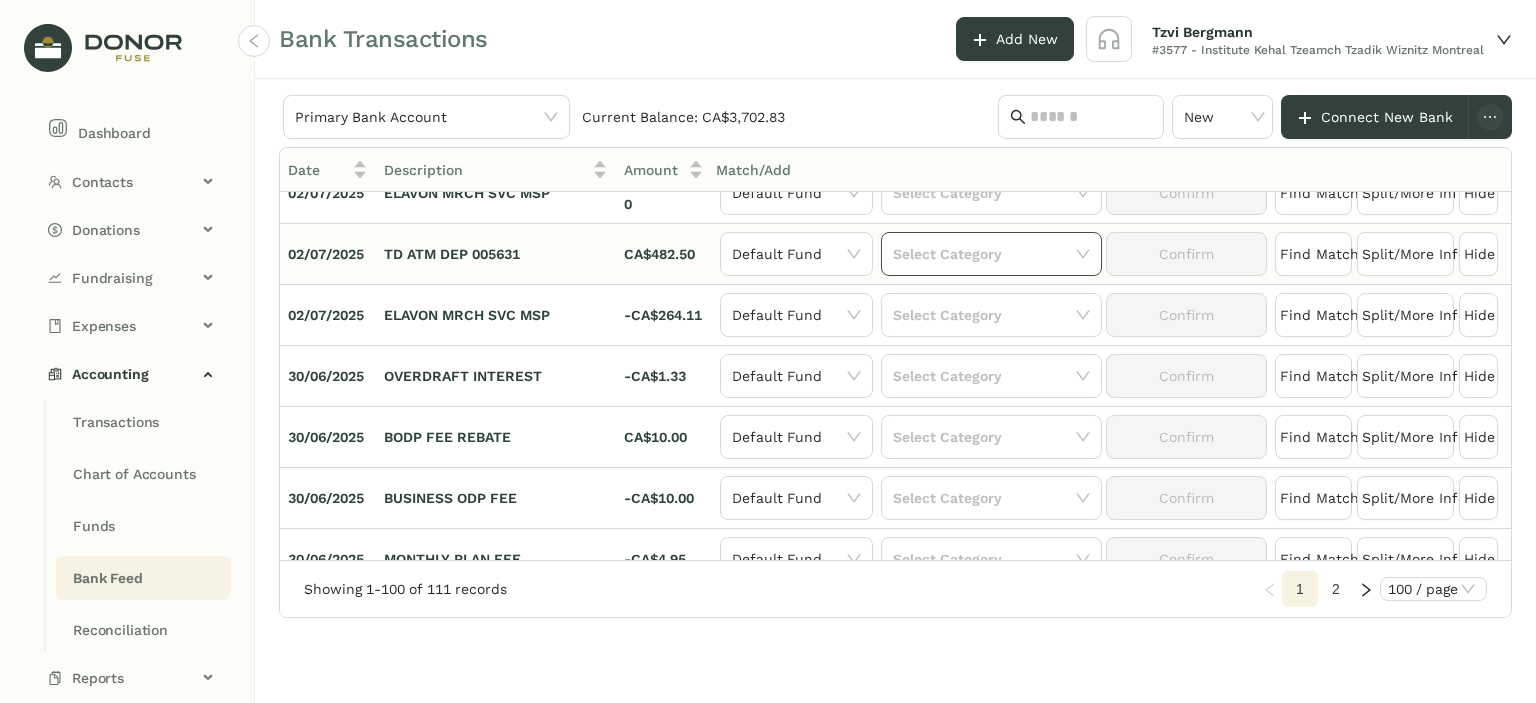 click 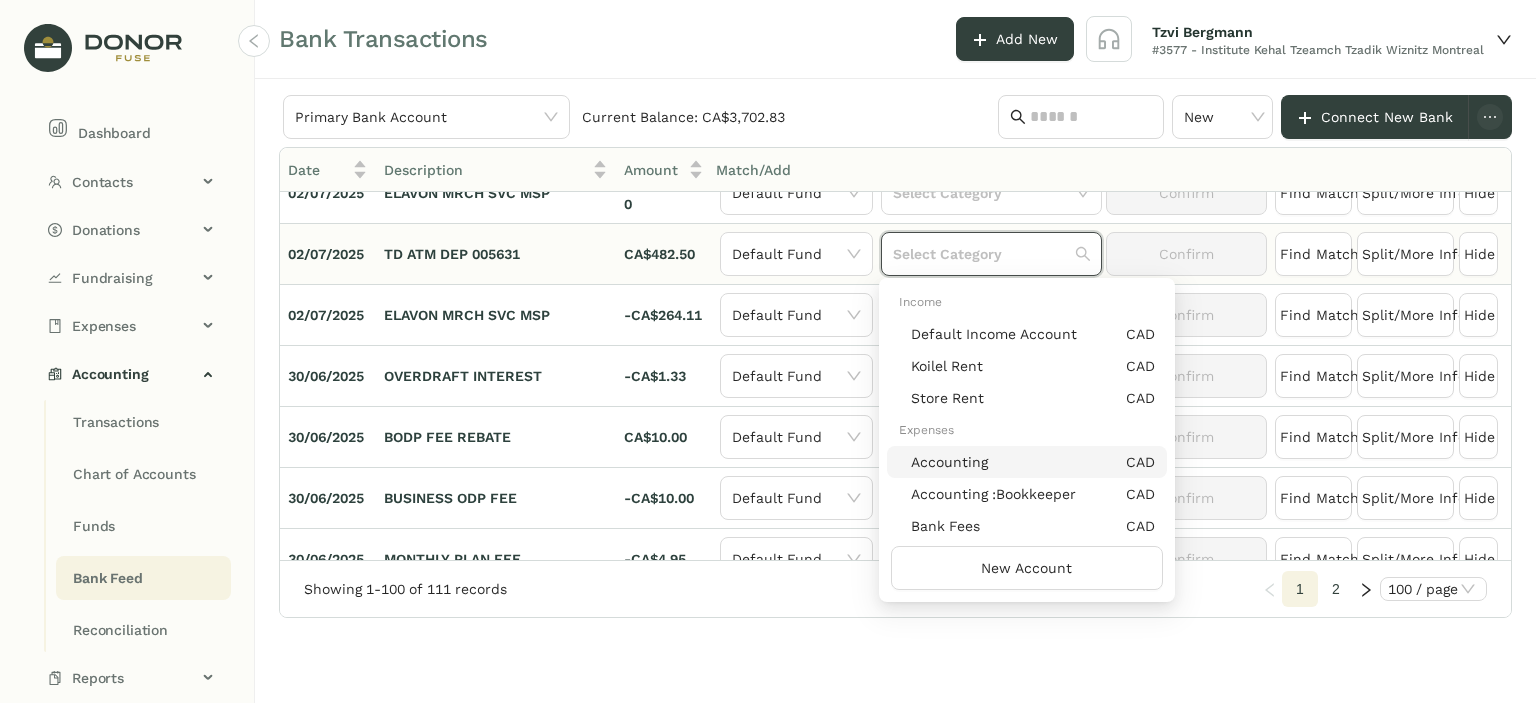 click on "TD ATM DEP 005631" 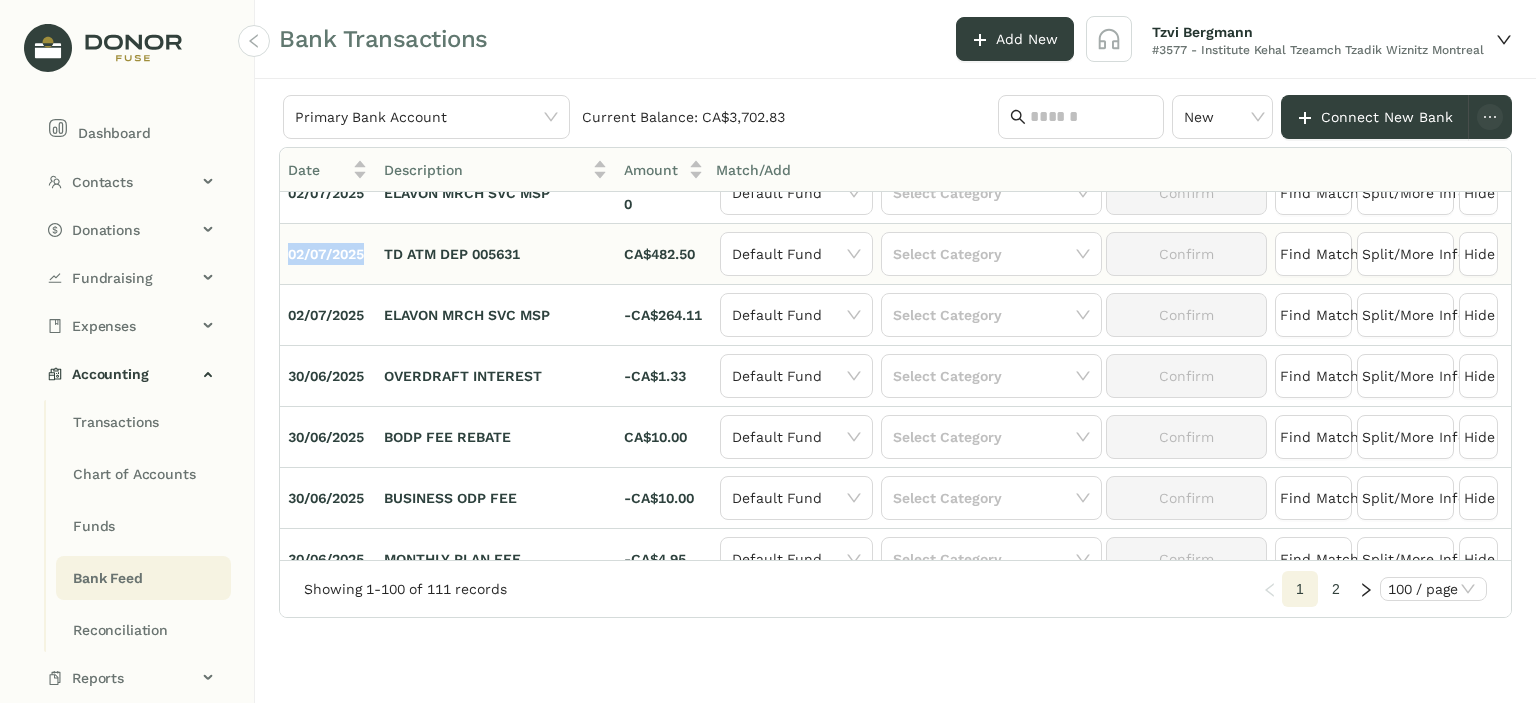 drag, startPoint x: 333, startPoint y: 258, endPoint x: 288, endPoint y: 238, distance: 49.24429 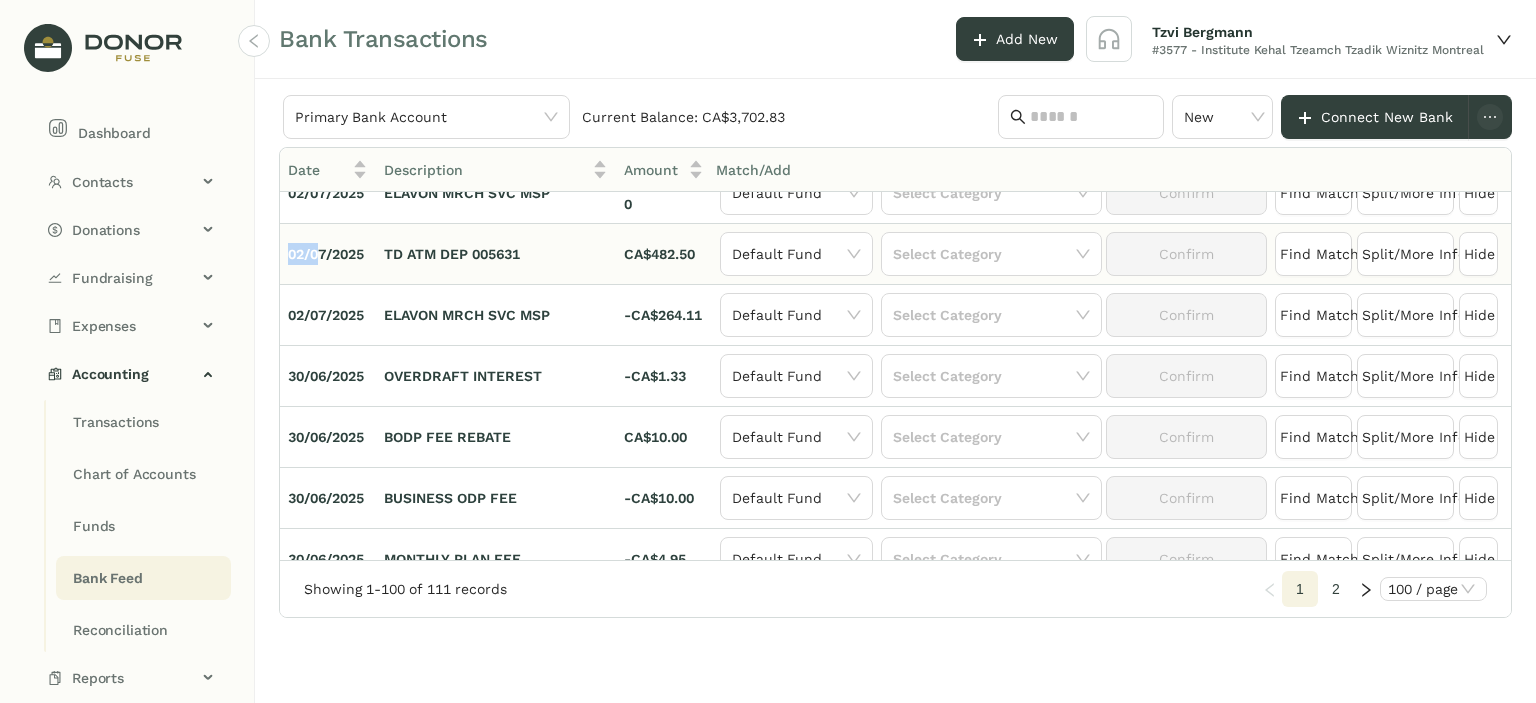 drag, startPoint x: 284, startPoint y: 238, endPoint x: 317, endPoint y: 249, distance: 34.785053 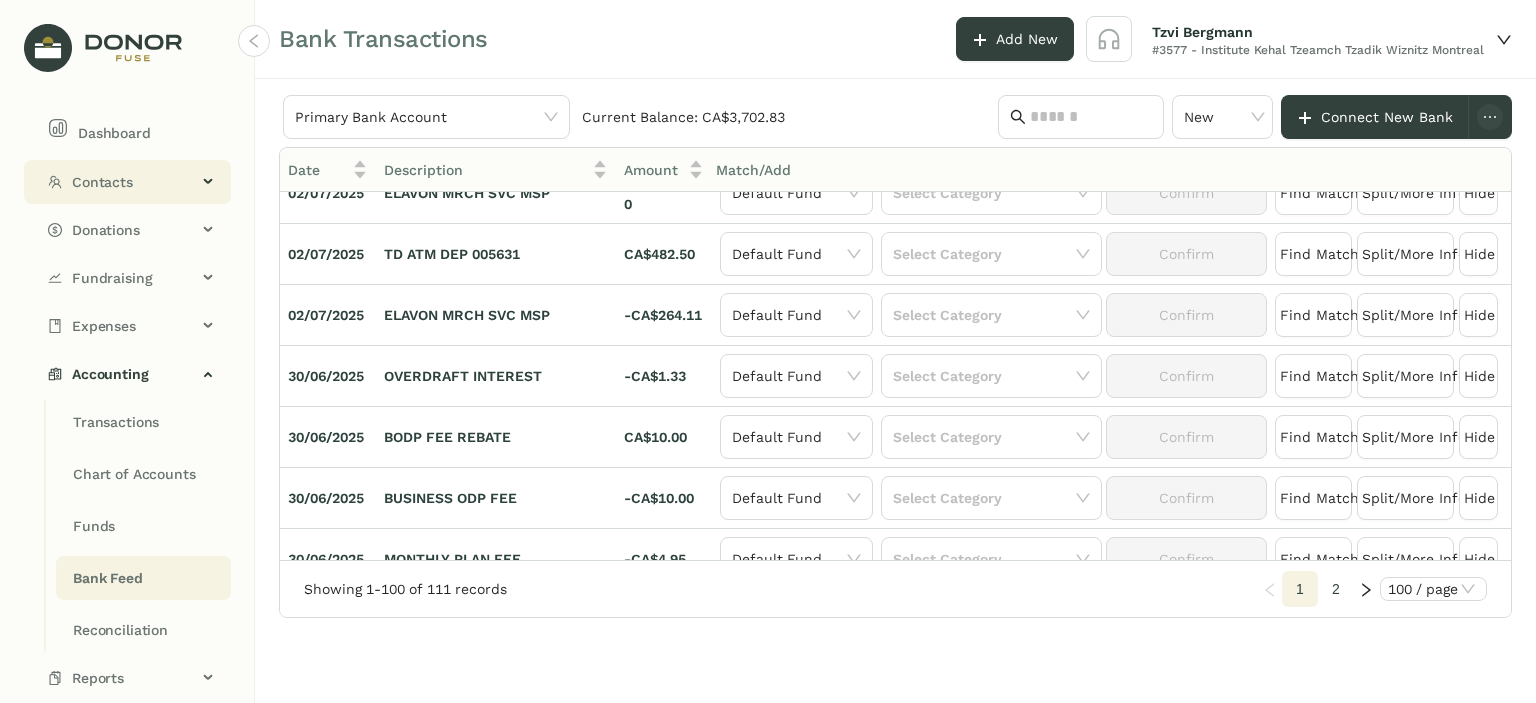 click on "Contacts" 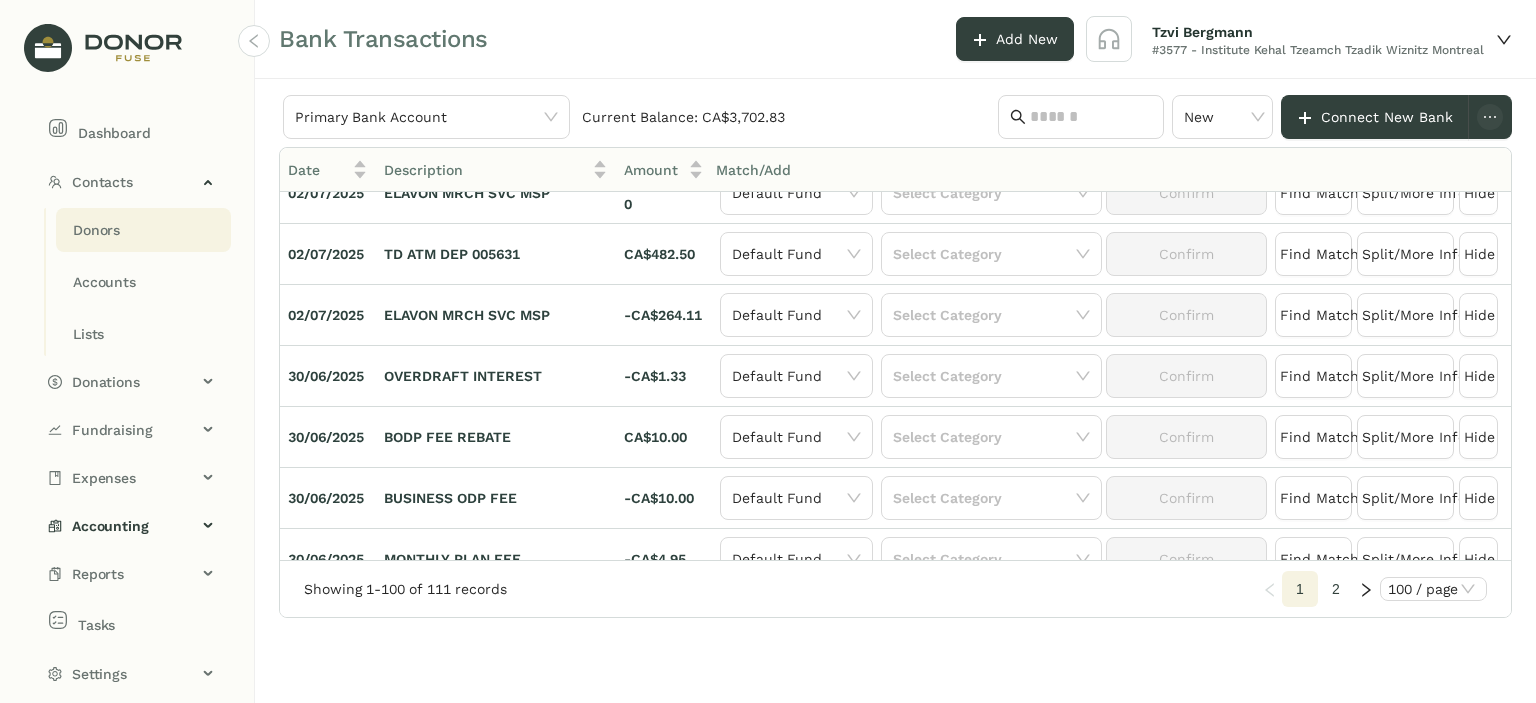 click on "Donors" 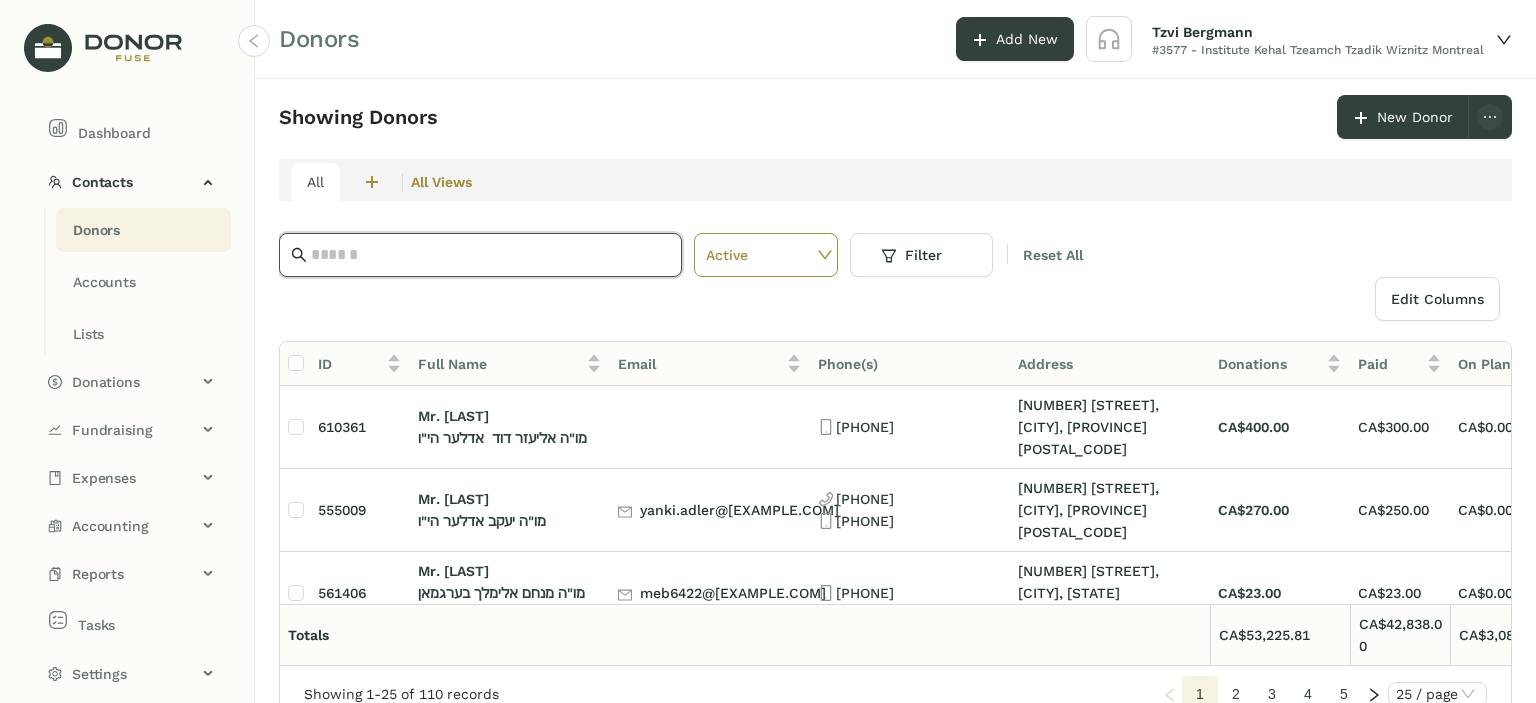 click 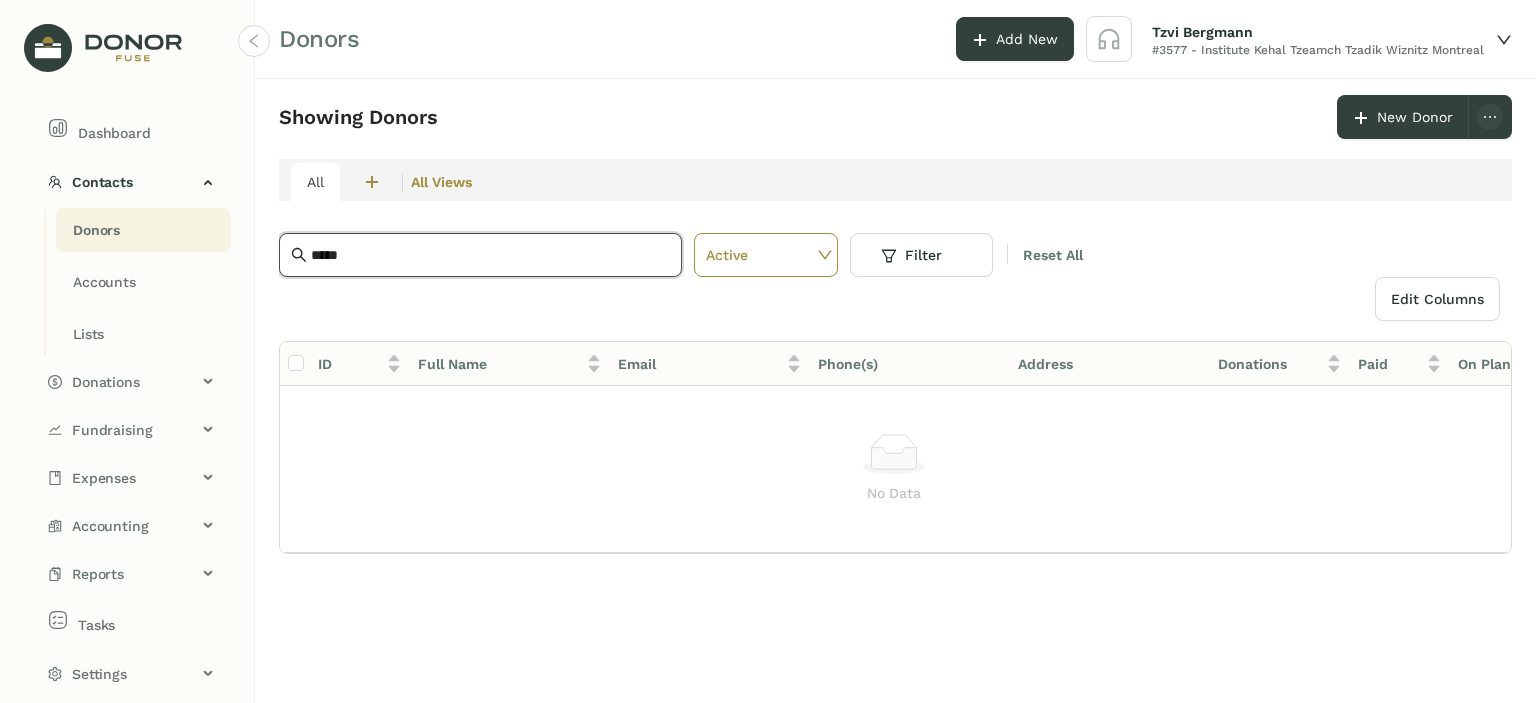 drag, startPoint x: 396, startPoint y: 251, endPoint x: 253, endPoint y: 270, distance: 144.25671 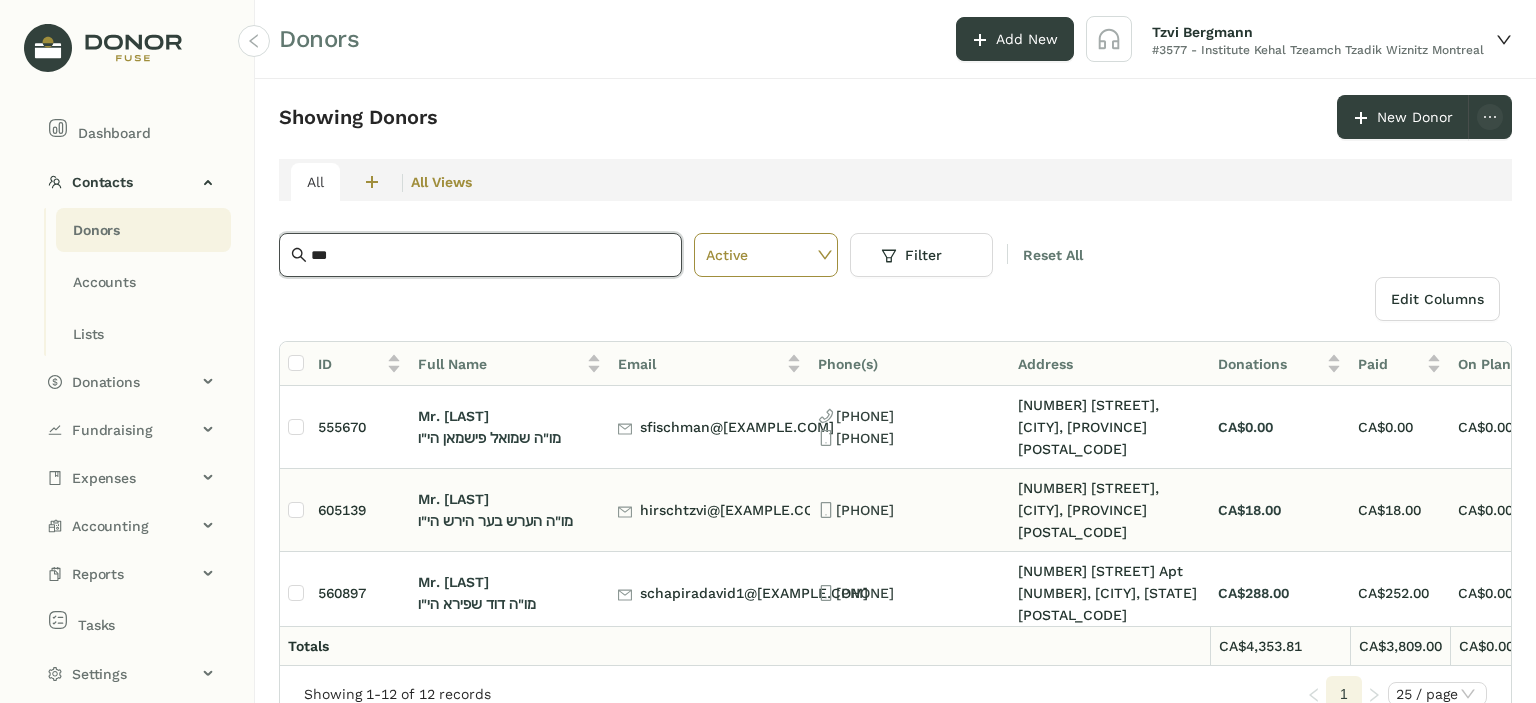scroll, scrollTop: 100, scrollLeft: 0, axis: vertical 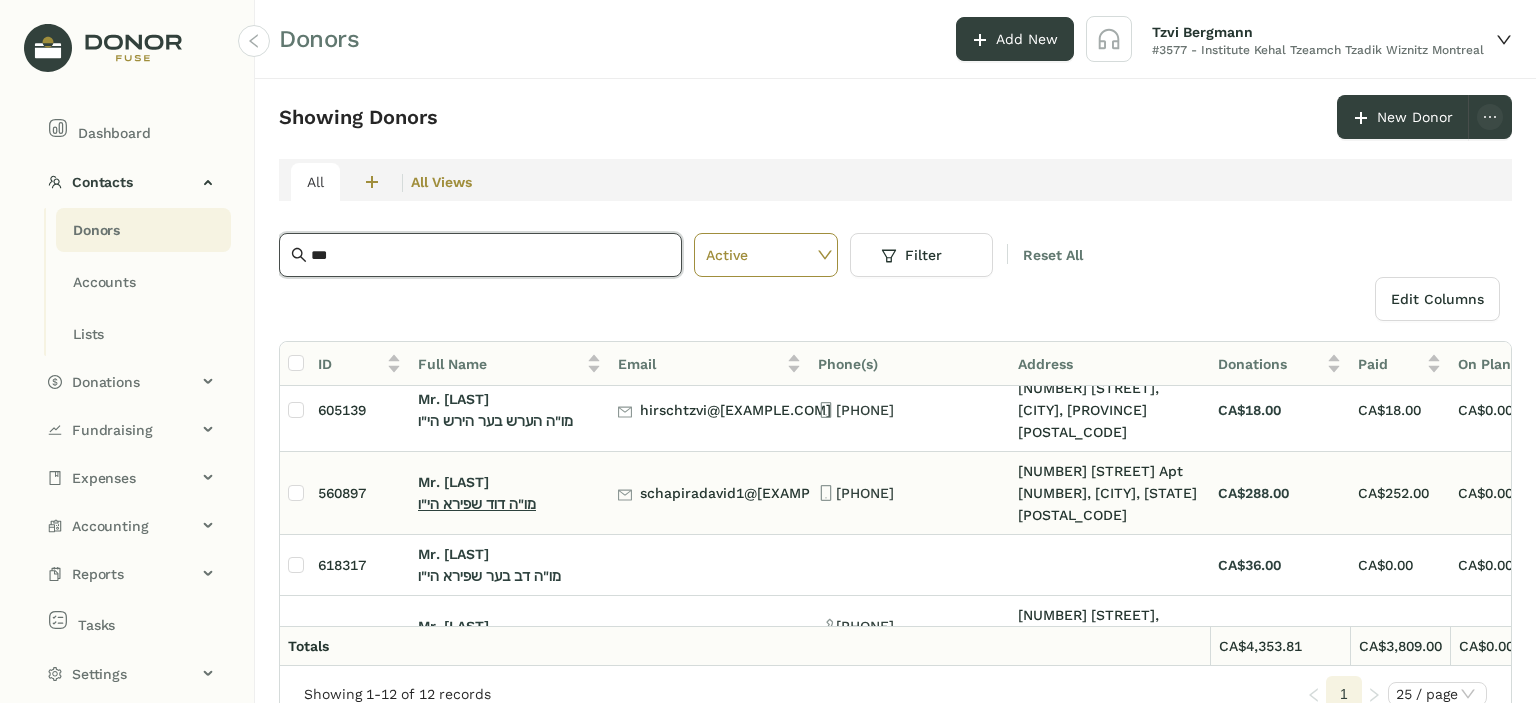 type on "****" 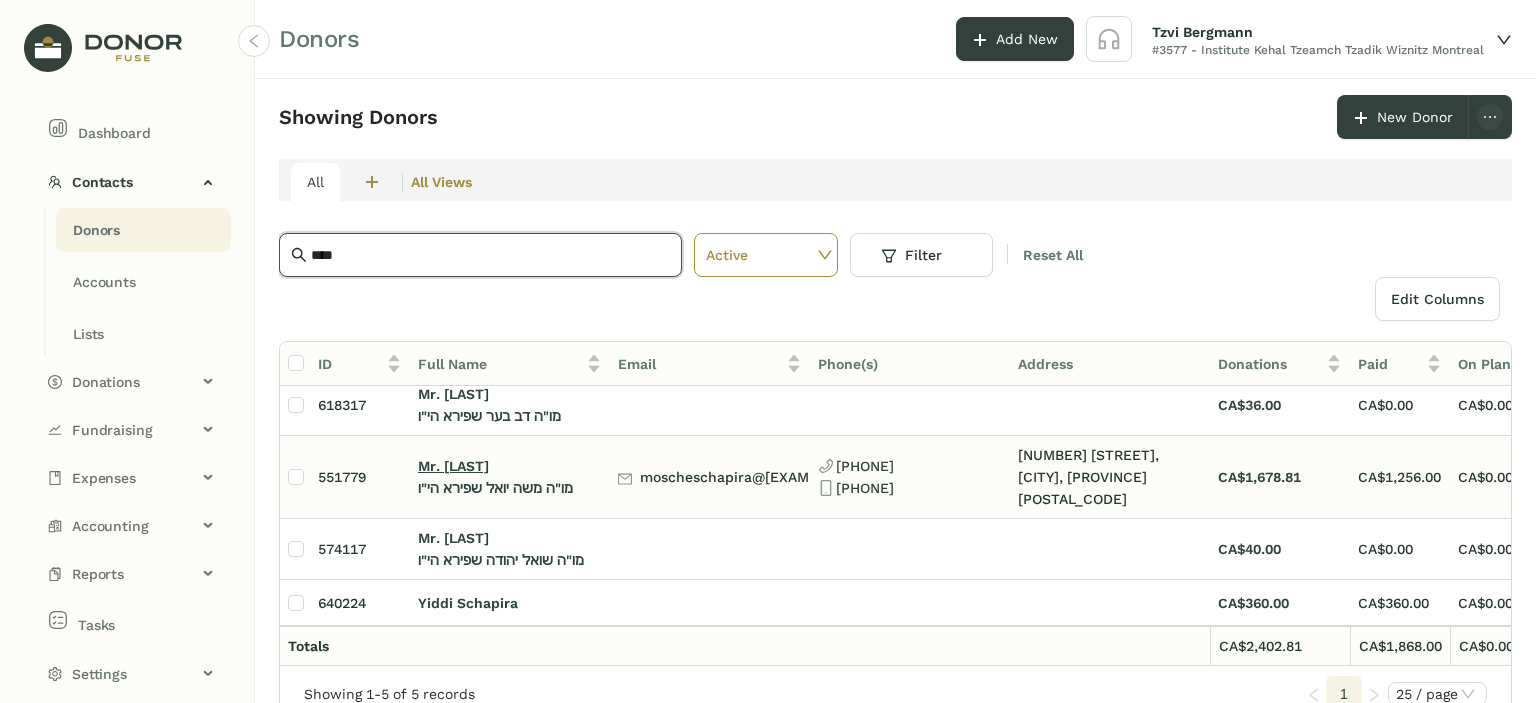 click on "Mr. [LAST]" 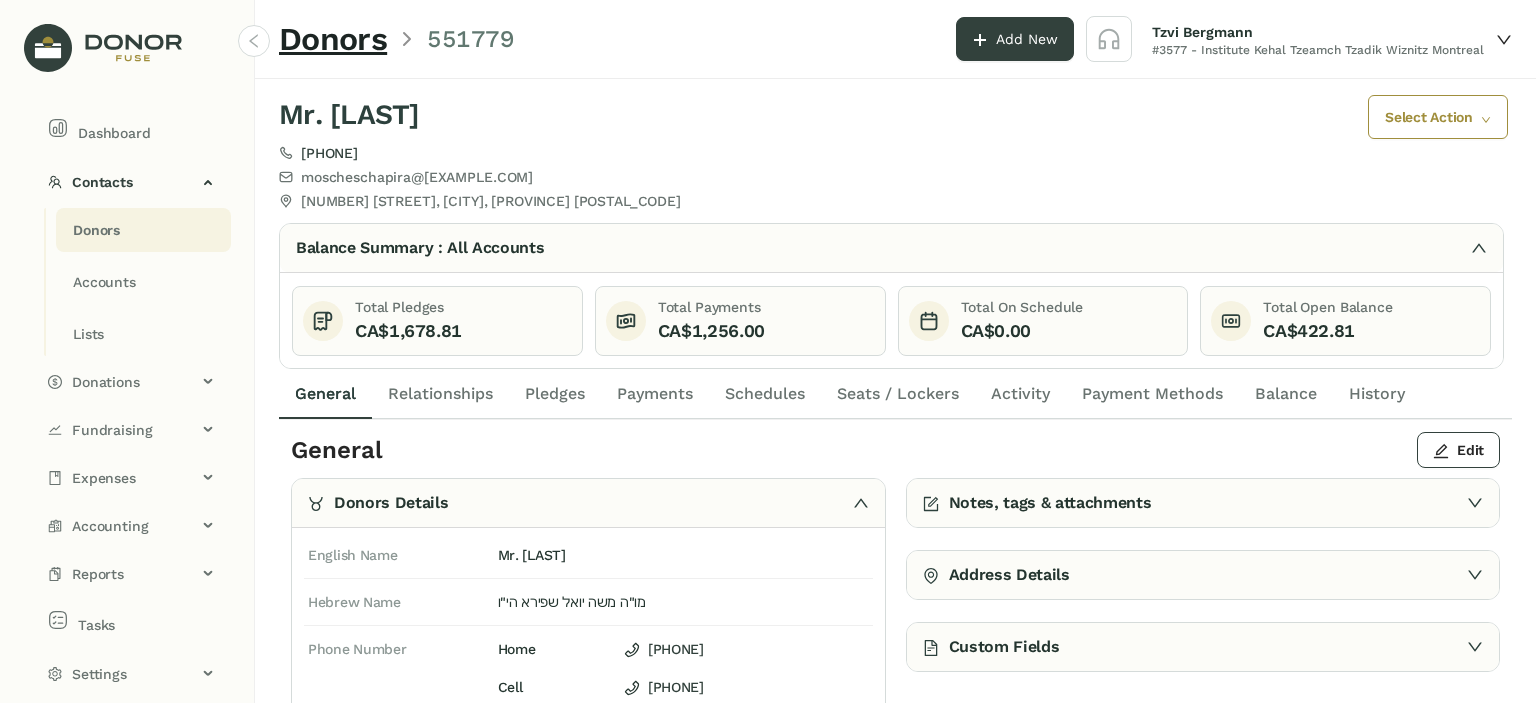 click on "Payments" 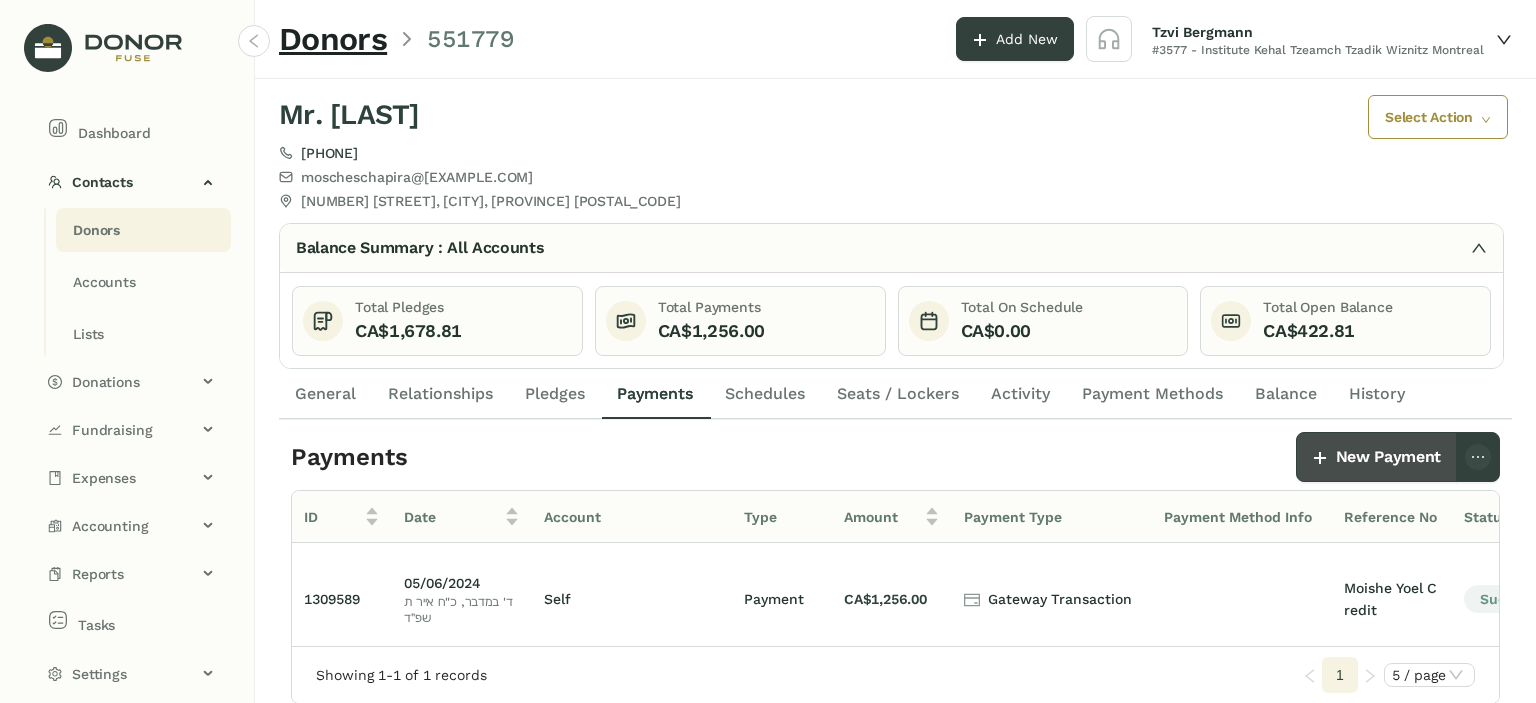 click on "New Payment" 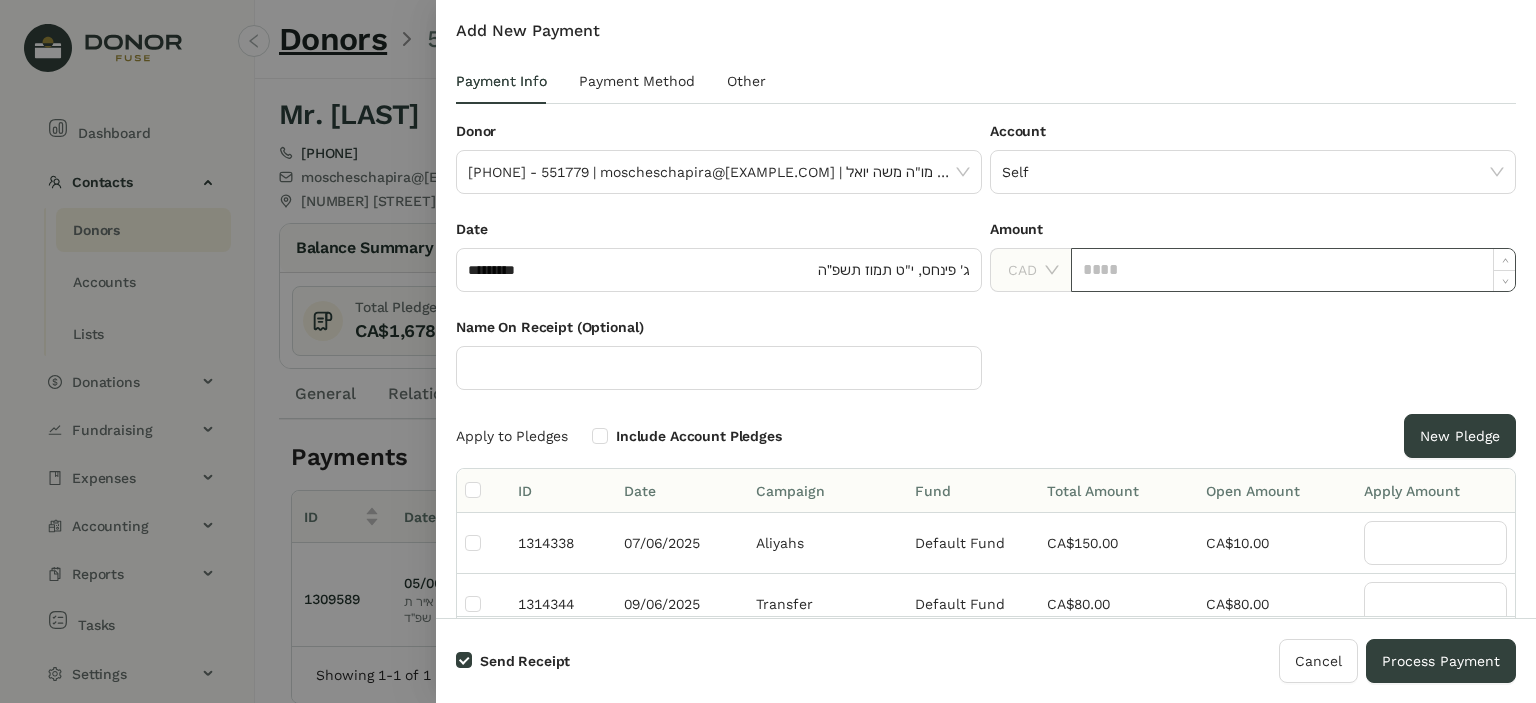 click 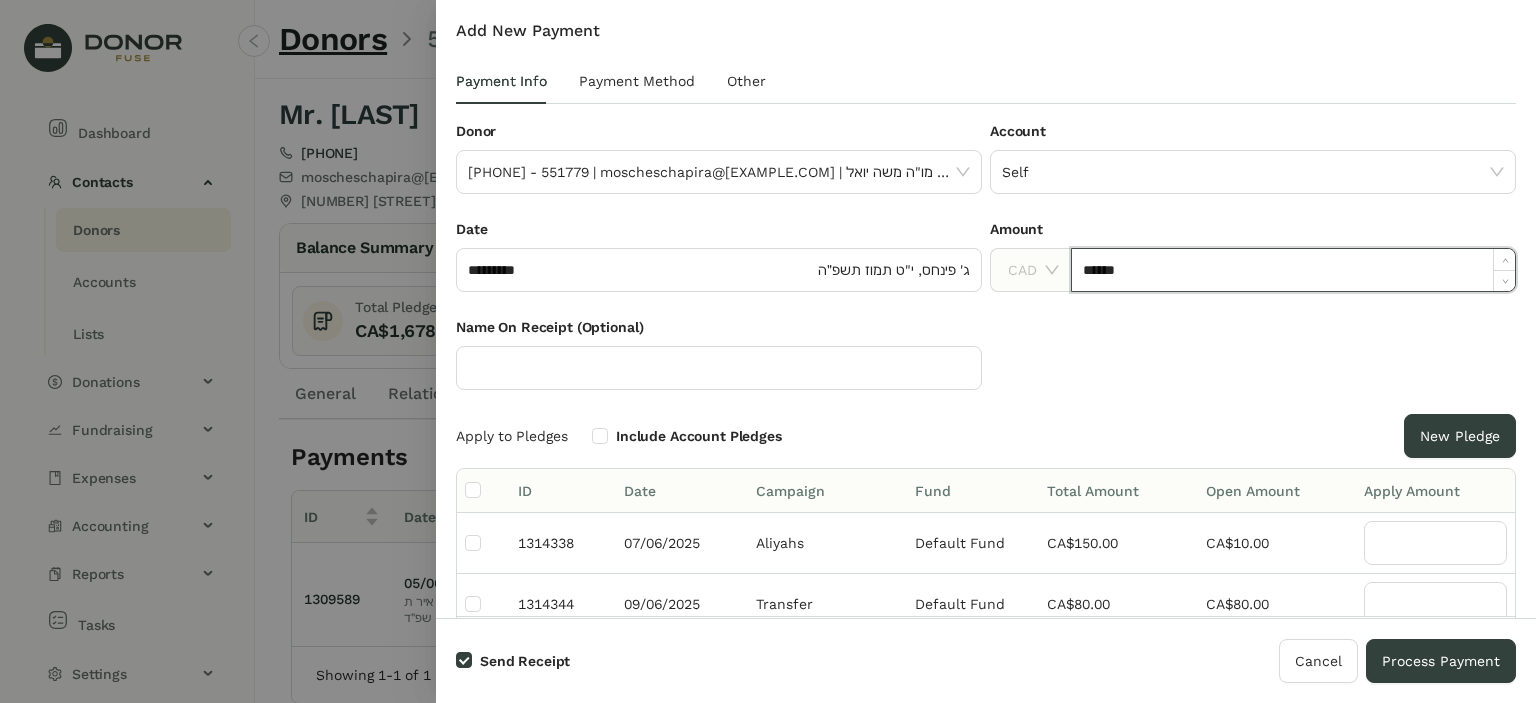 type on "*********" 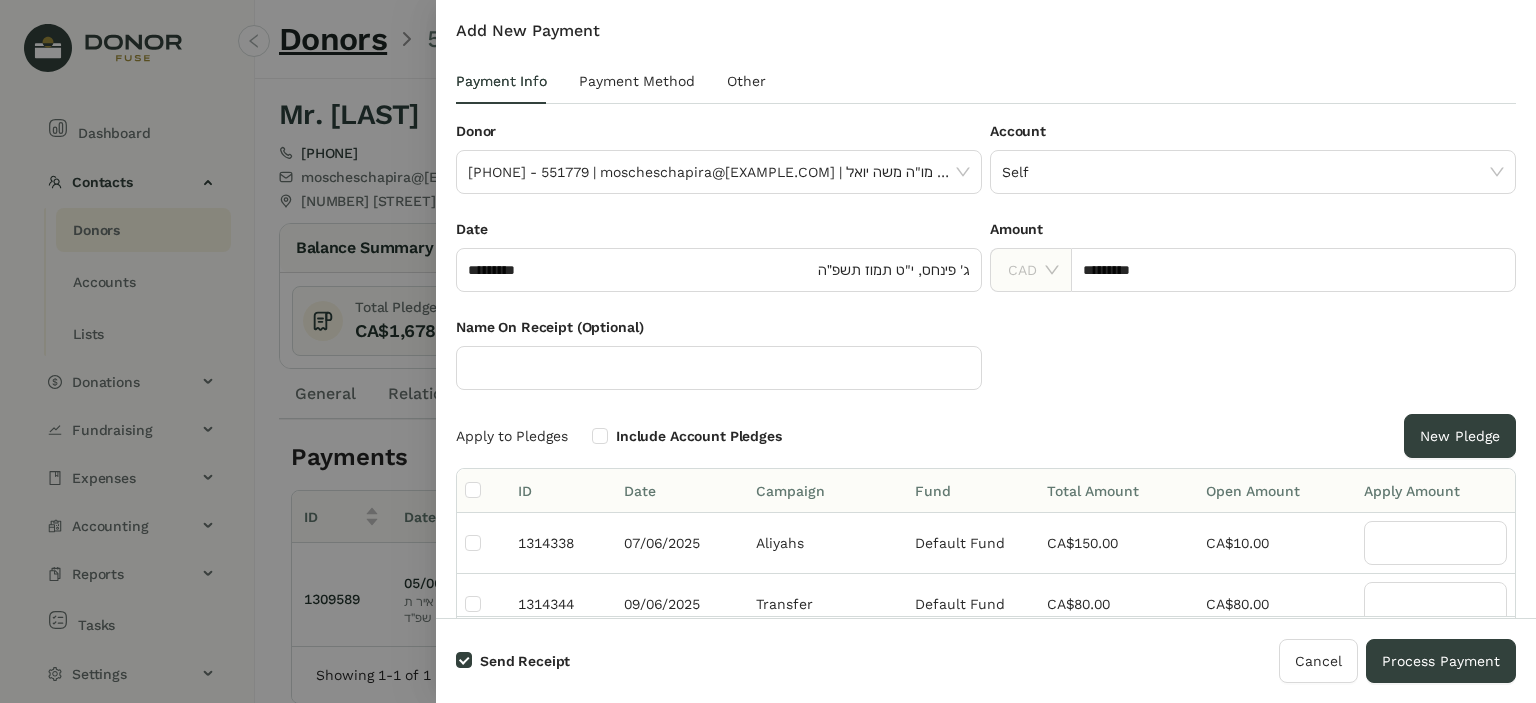 click on "Name On Receipt (Optional)" at bounding box center [986, 365] 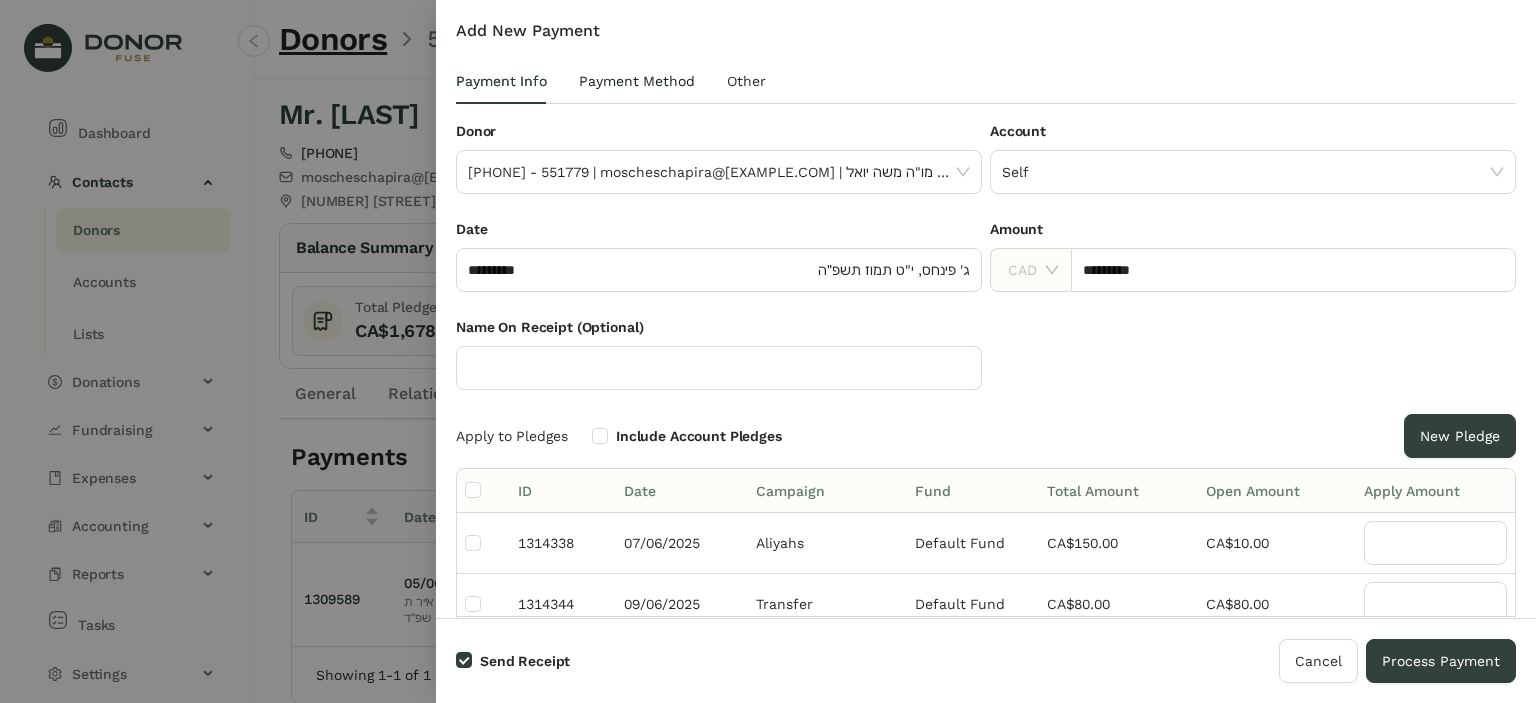 click on "Payment Method" at bounding box center [637, 81] 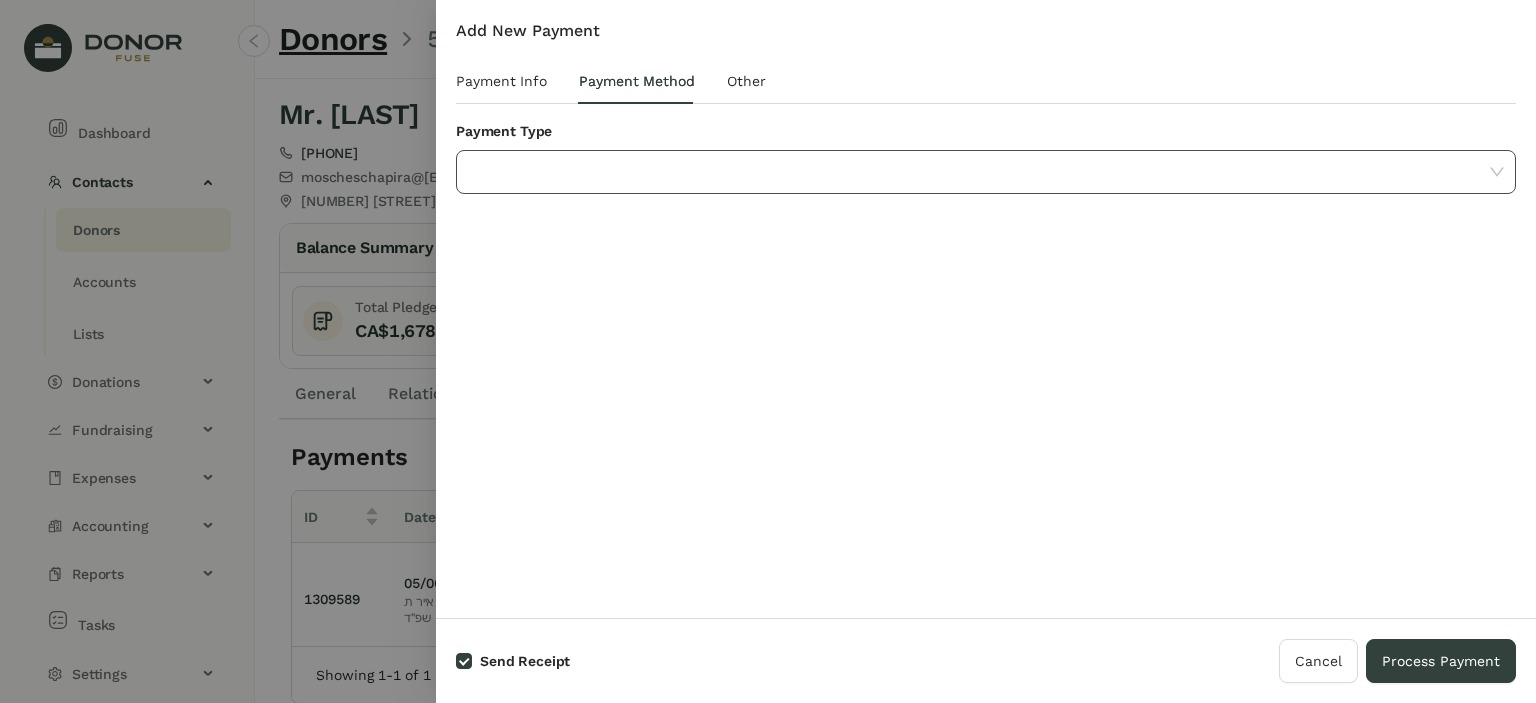 click 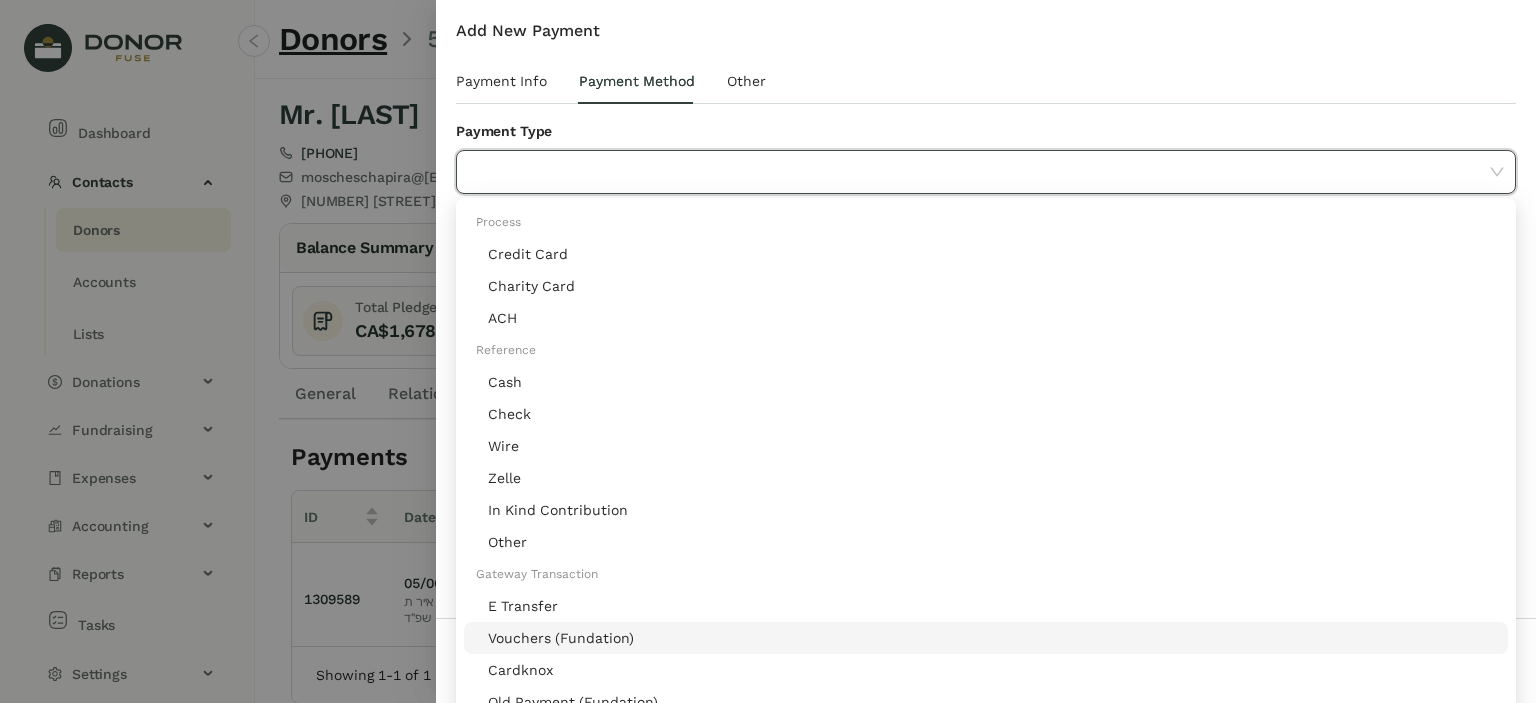 click on "Vouchers (Fundation)" 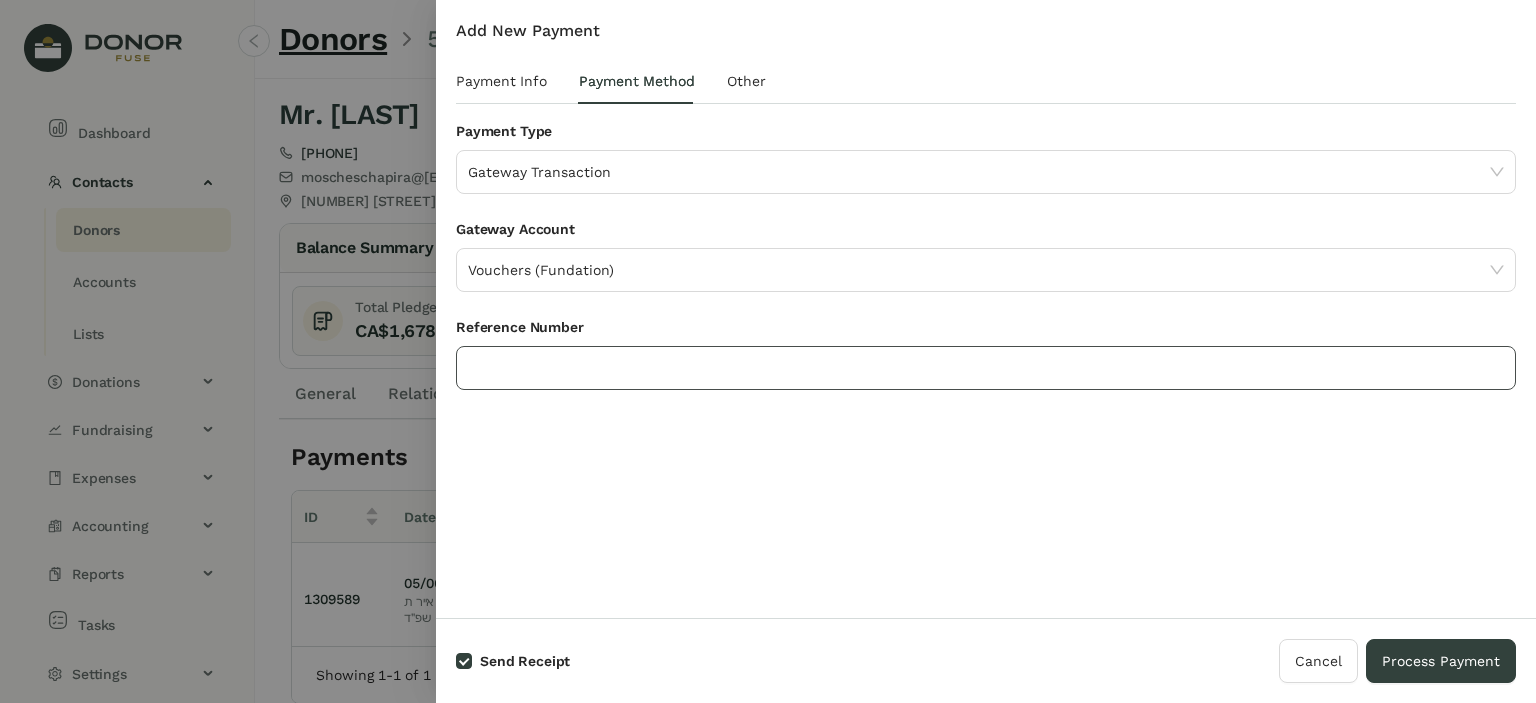 click 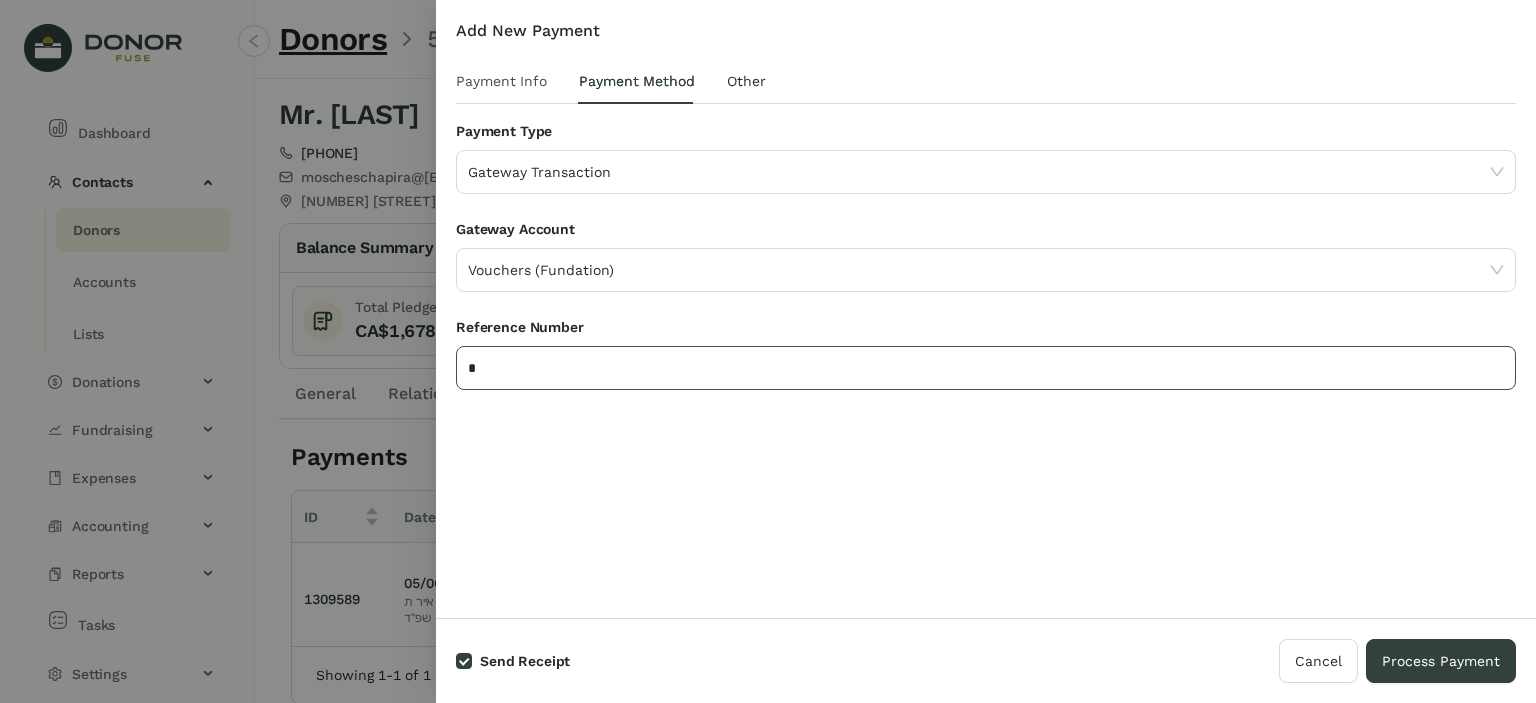 type on "*" 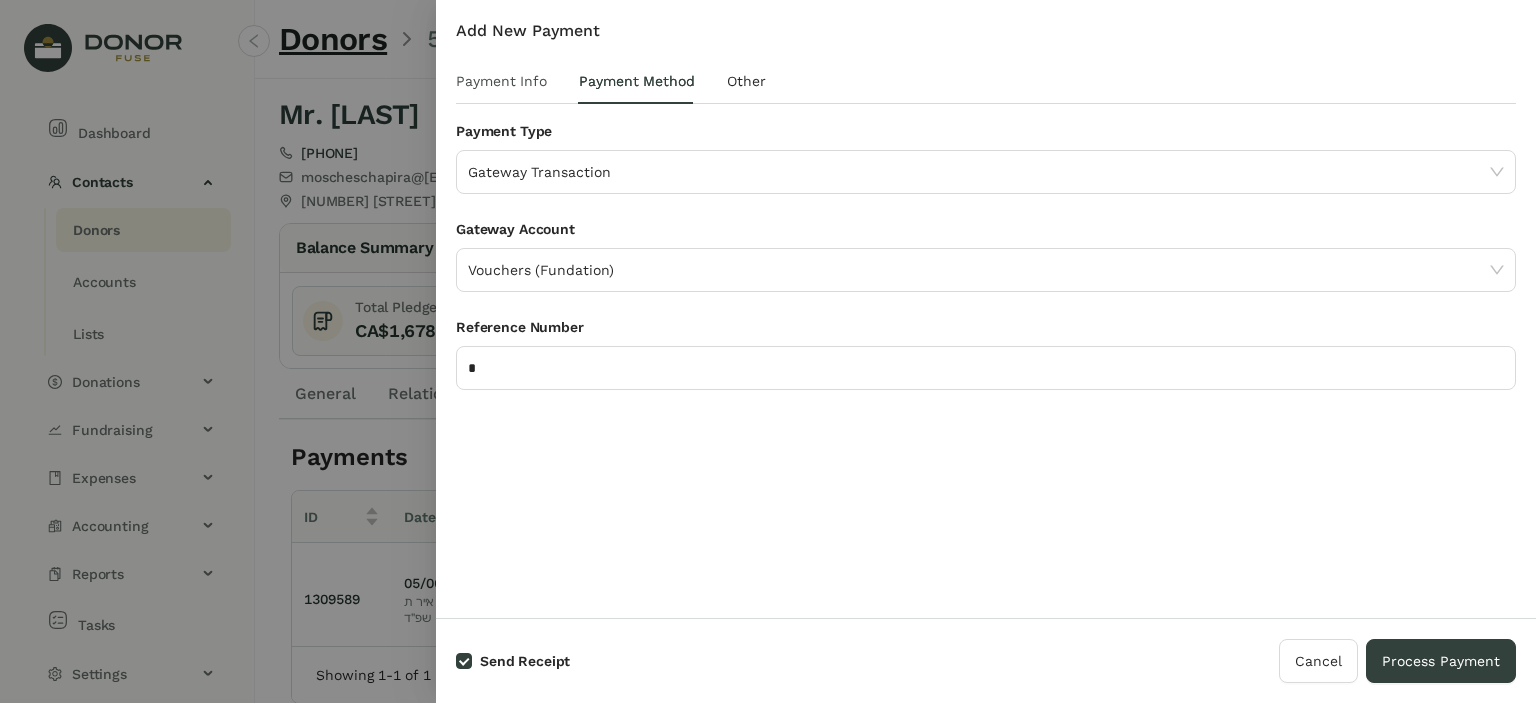 click on "Payment Info" at bounding box center (501, 81) 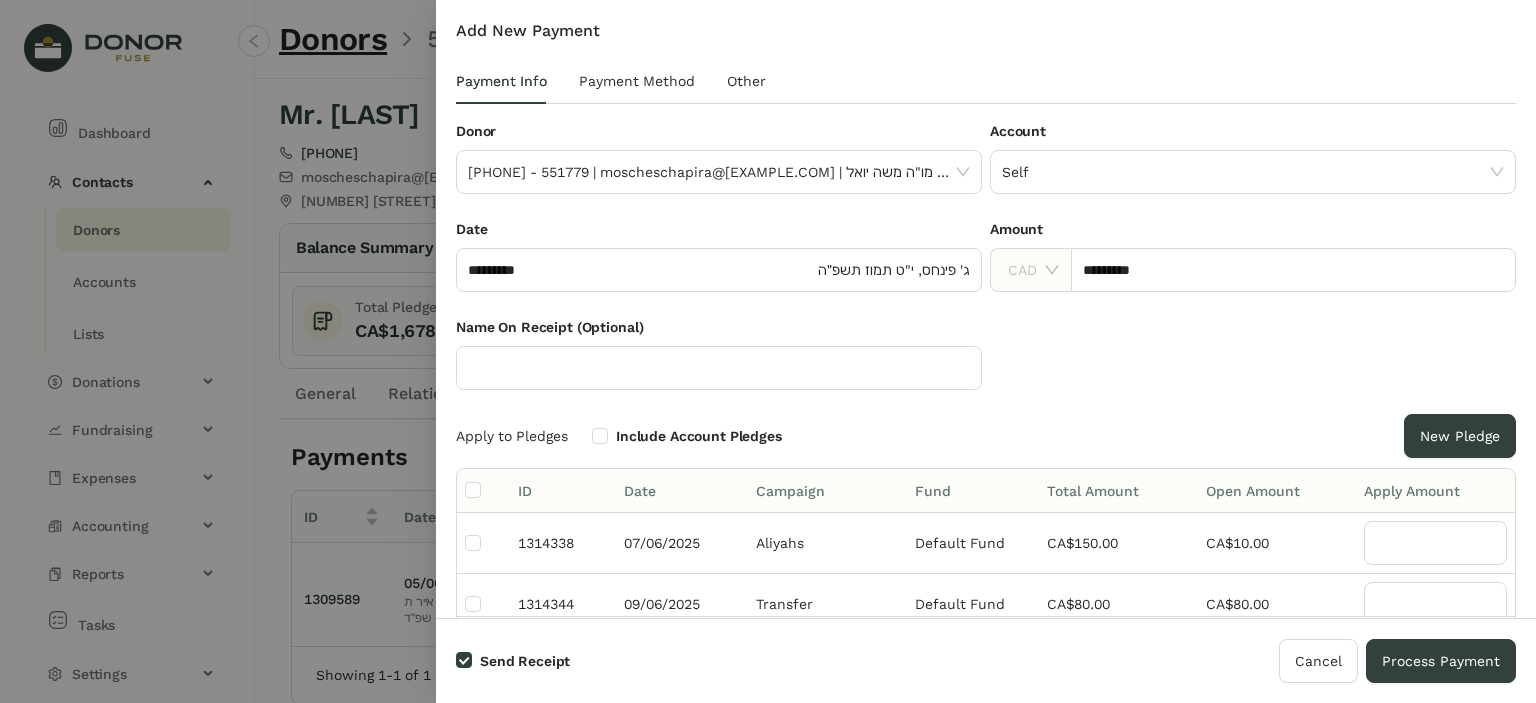 click on "Name On Receipt (Optional)" at bounding box center (986, 365) 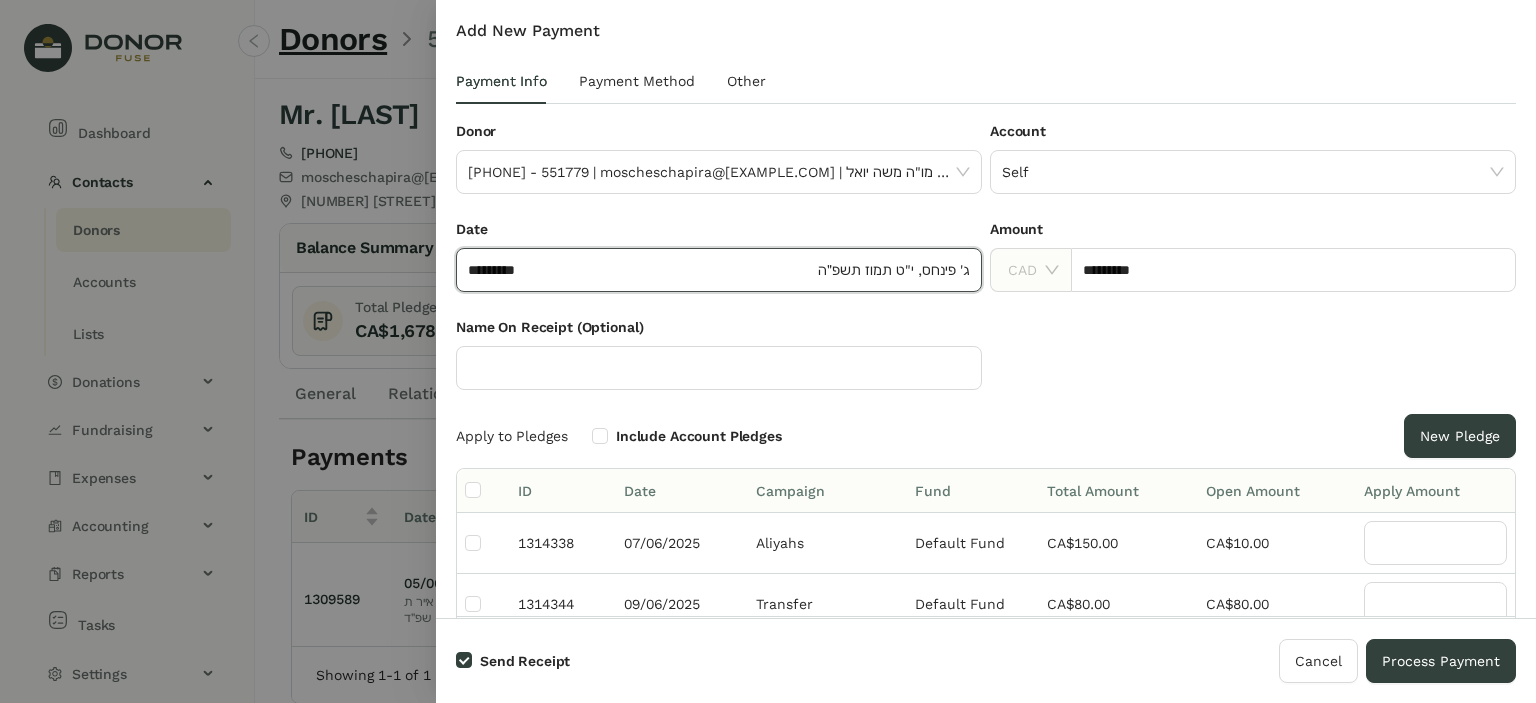 click on "*********" 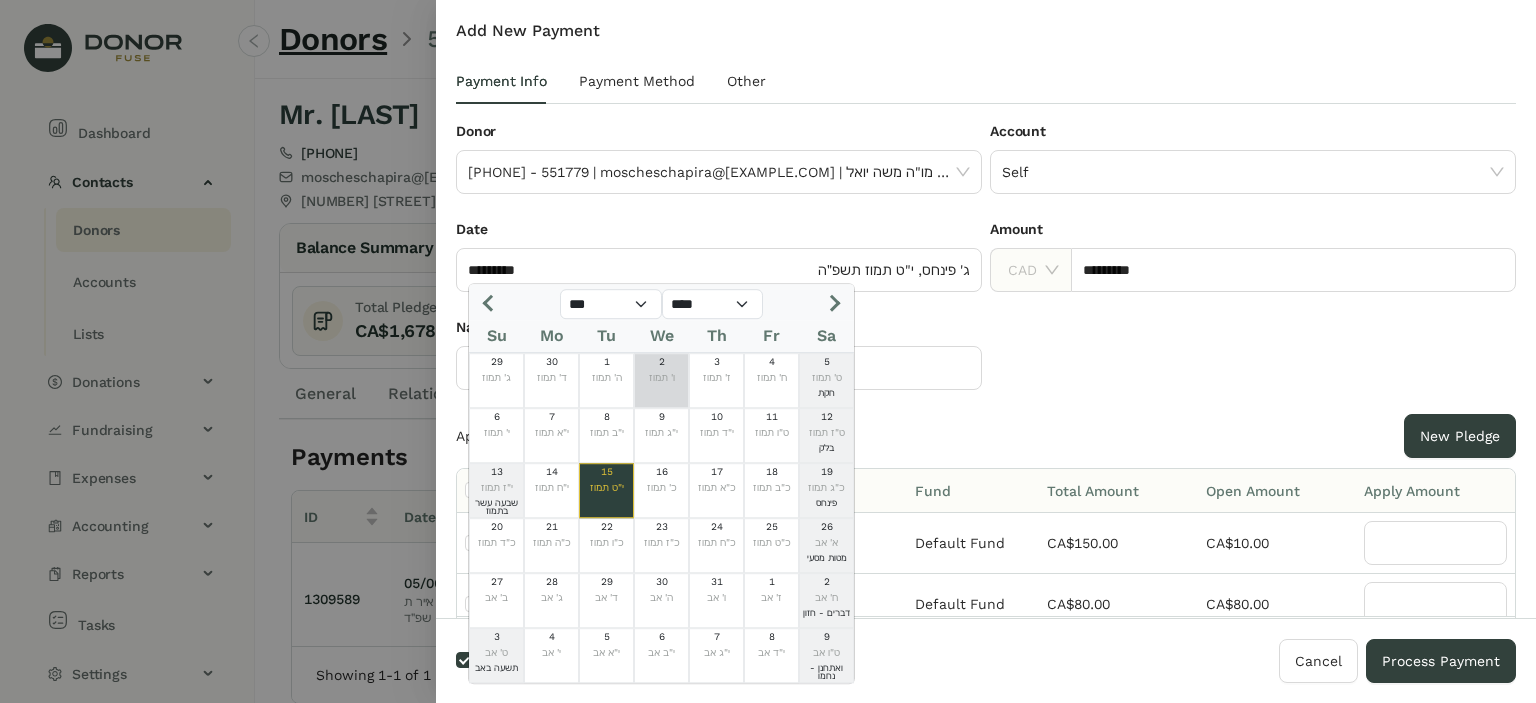 click on "ו' תמוז" 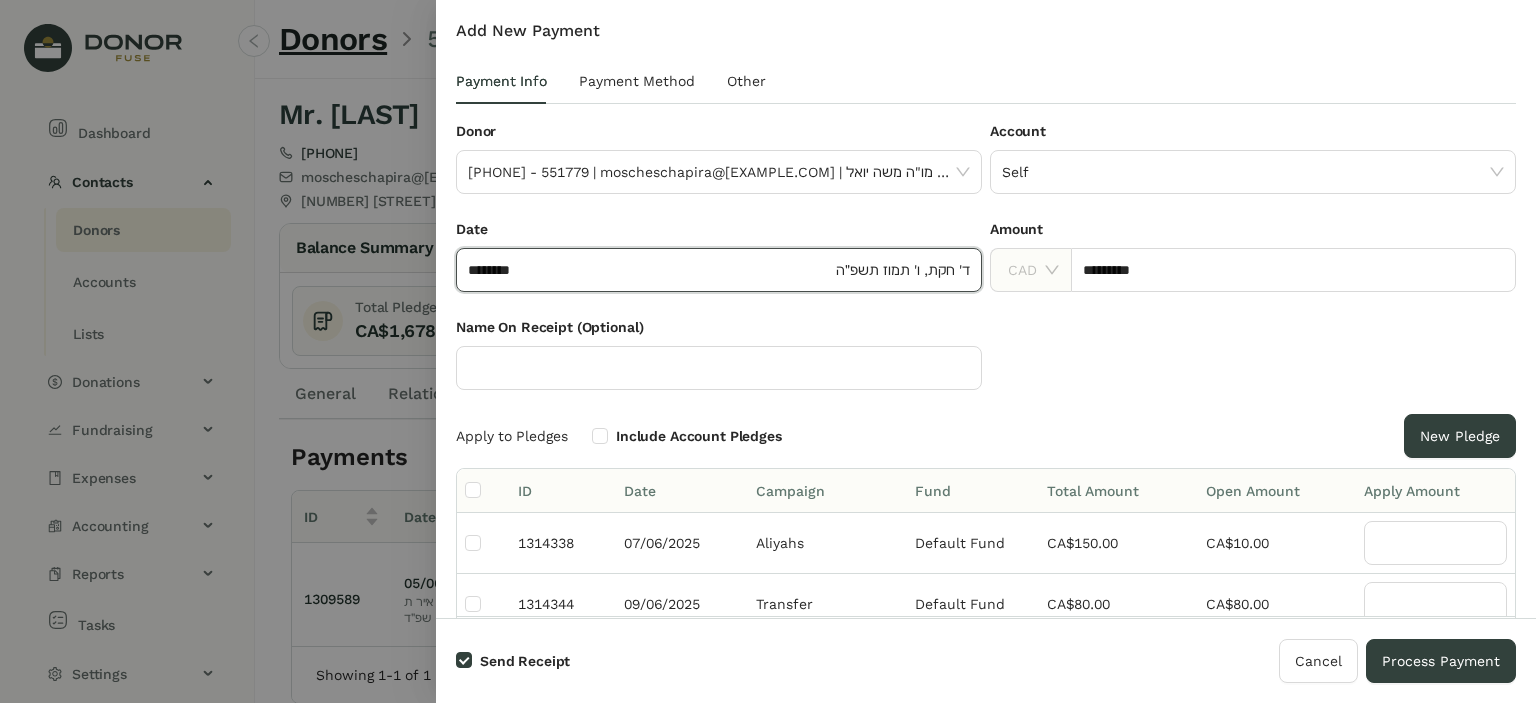 click on "Name On Receipt (Optional)" at bounding box center [986, 365] 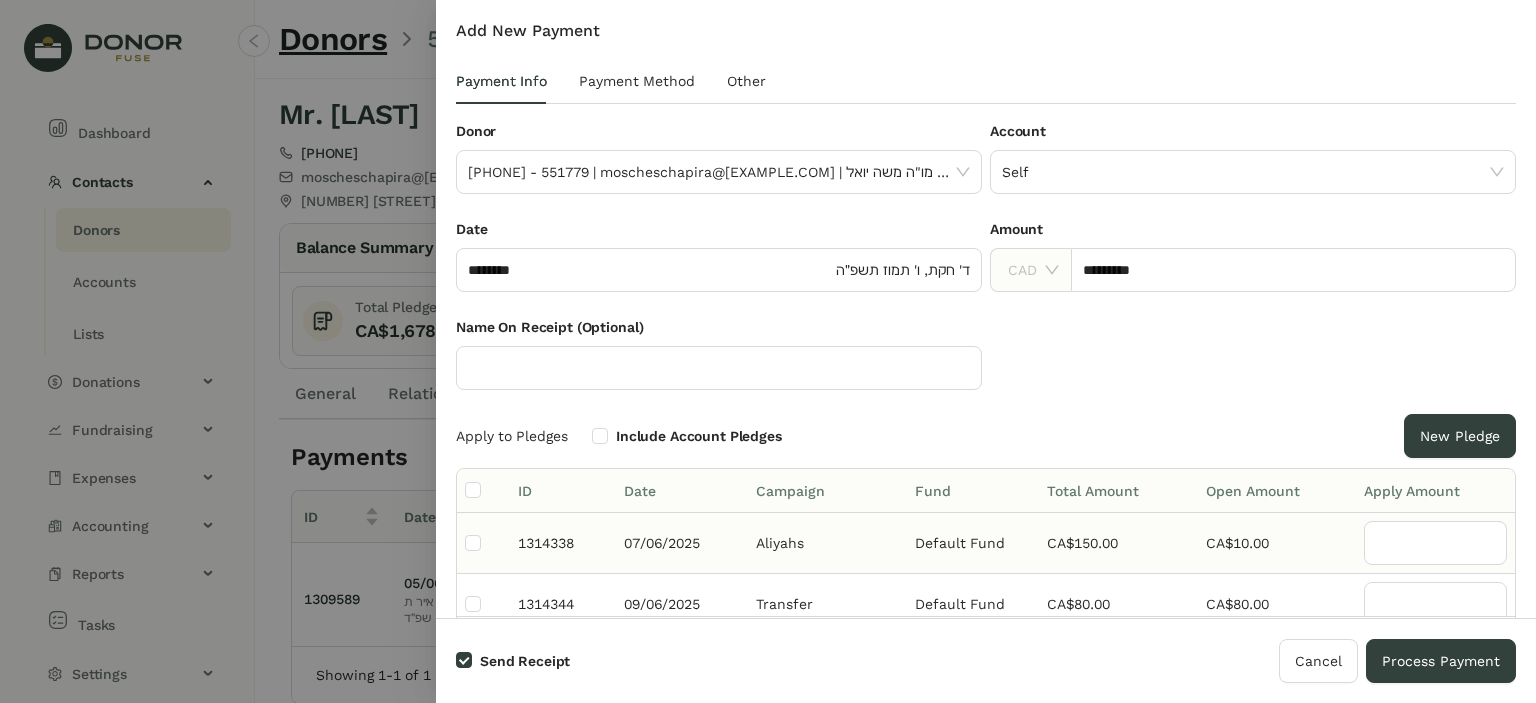 scroll, scrollTop: 147, scrollLeft: 0, axis: vertical 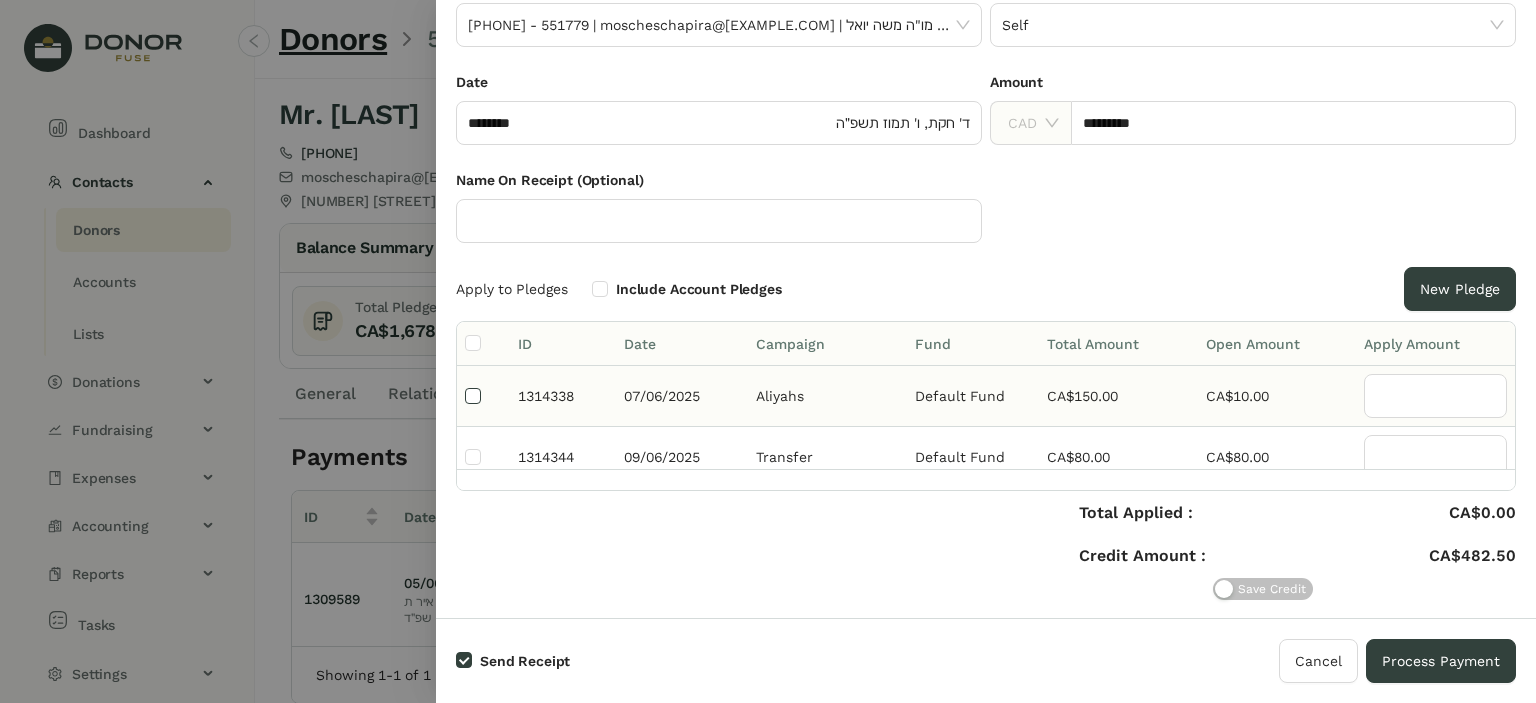 type on "**" 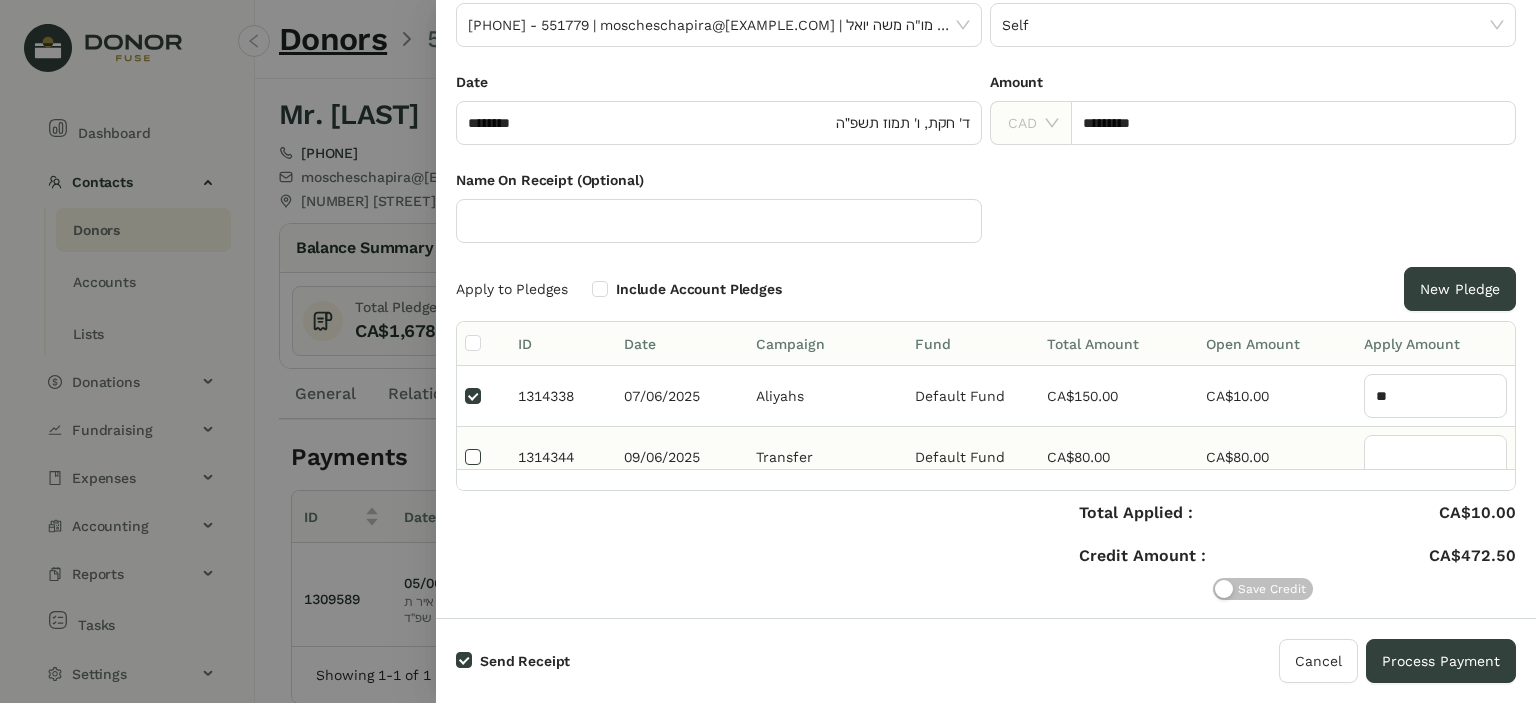 type on "**" 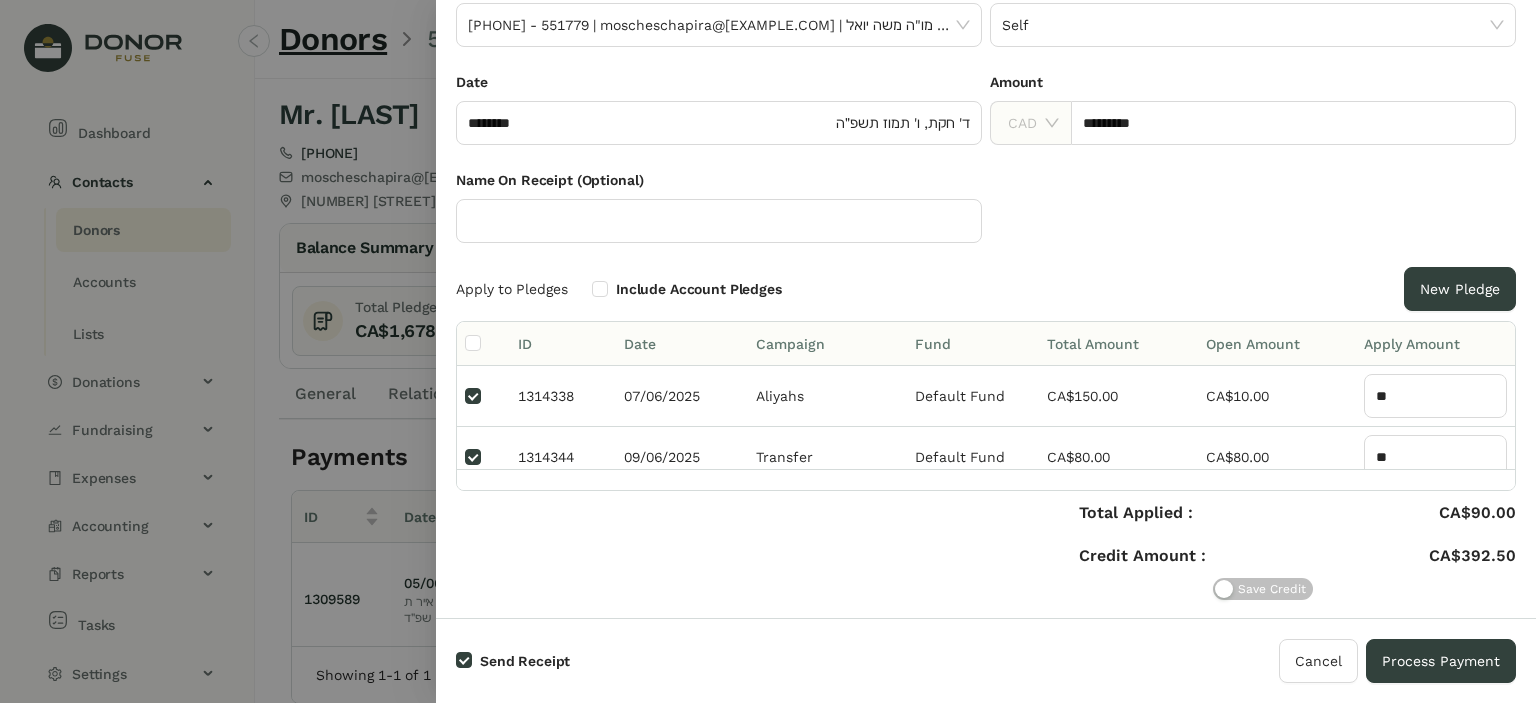 scroll, scrollTop: 100, scrollLeft: 0, axis: vertical 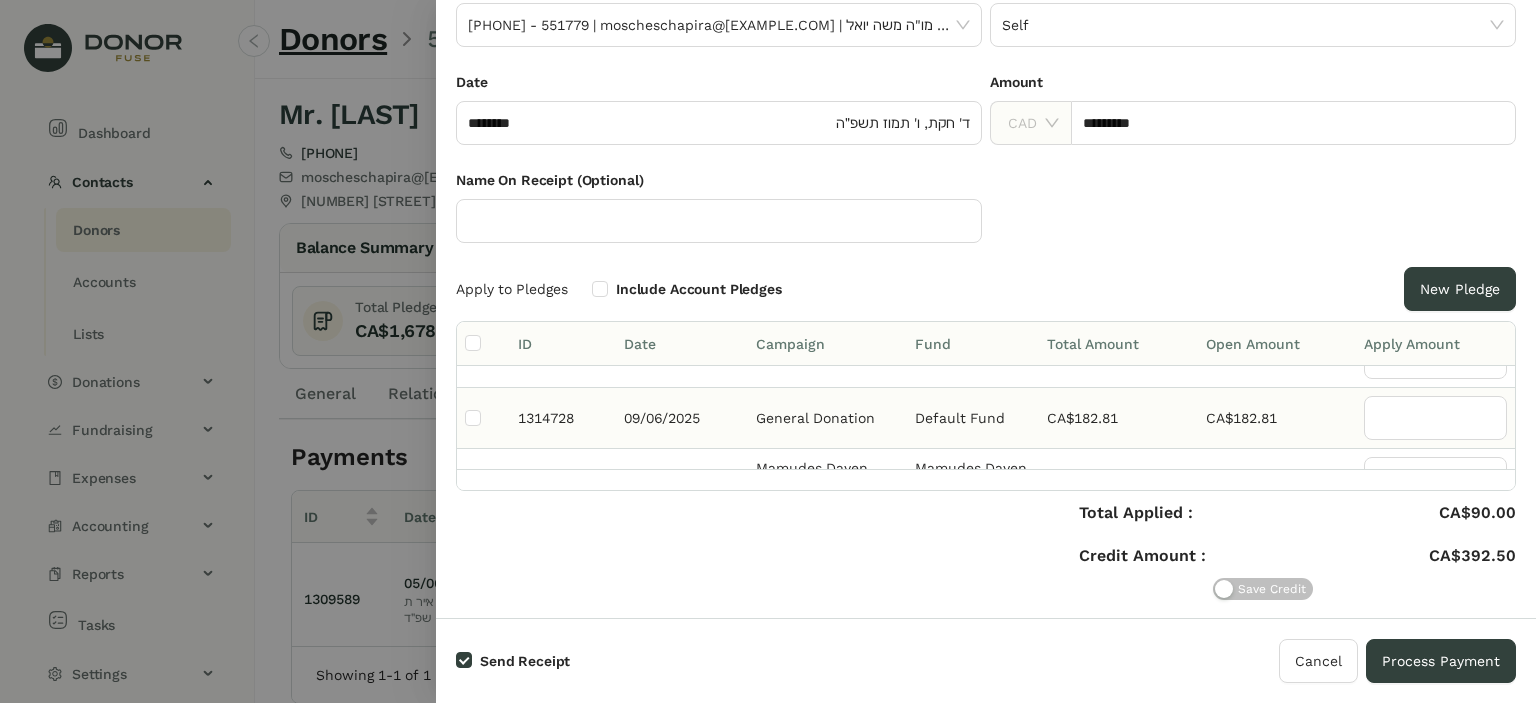 click at bounding box center [483, 418] 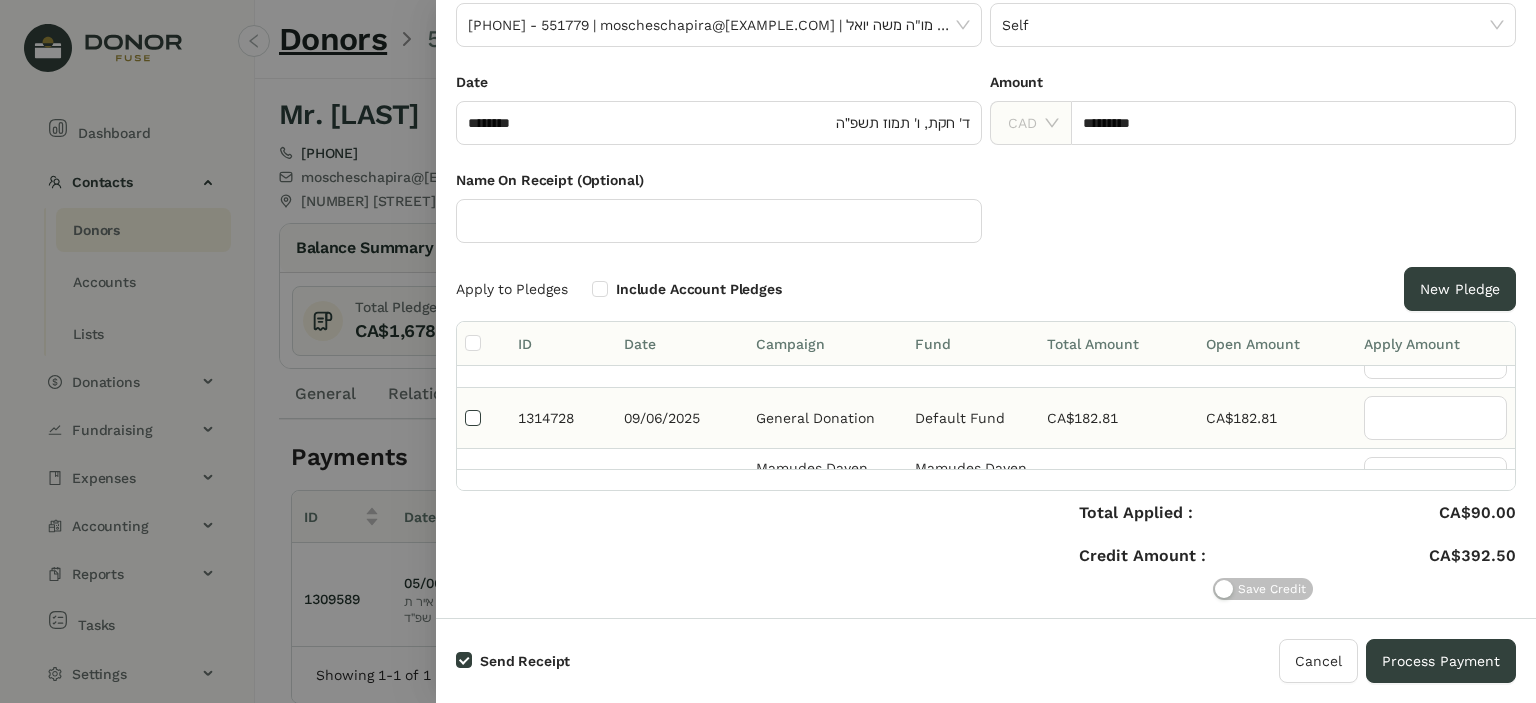 type on "******" 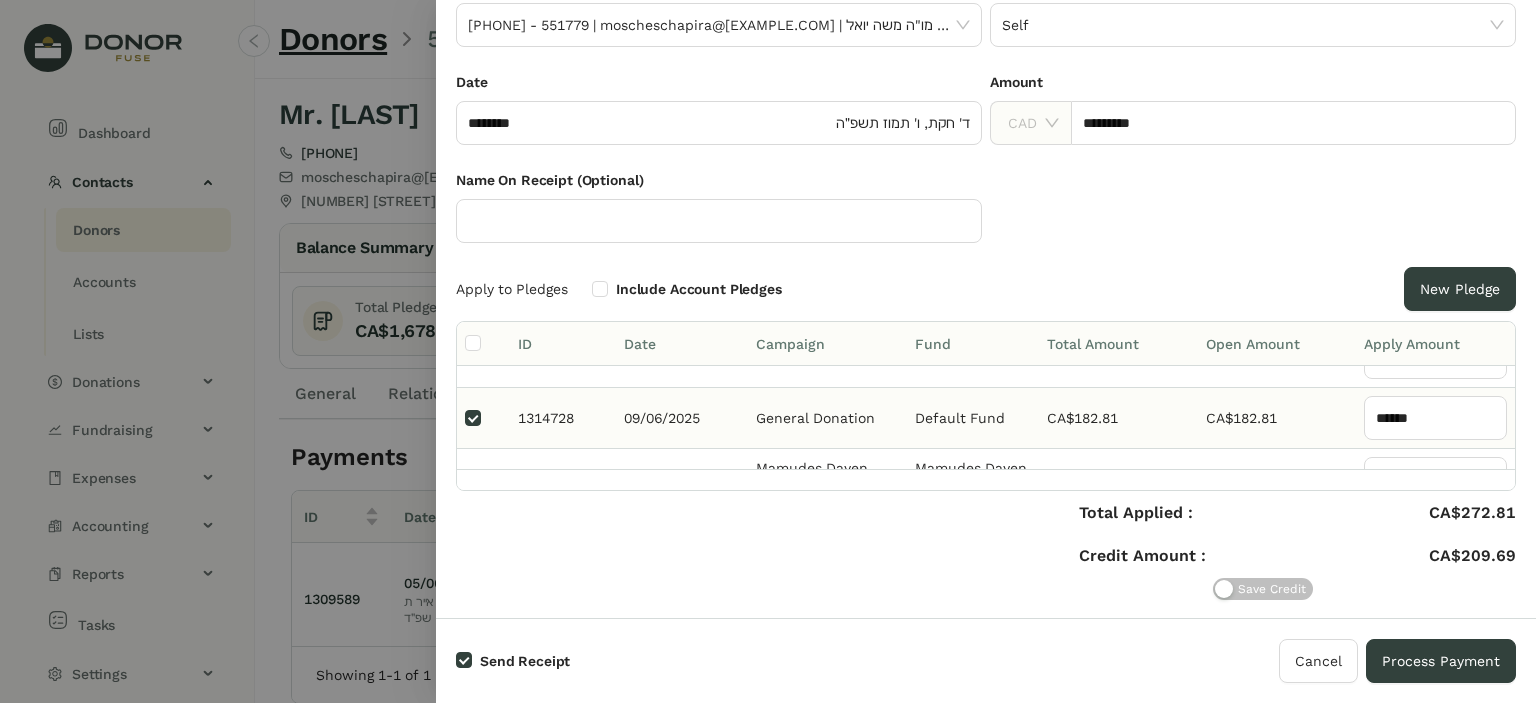 scroll, scrollTop: 199, scrollLeft: 0, axis: vertical 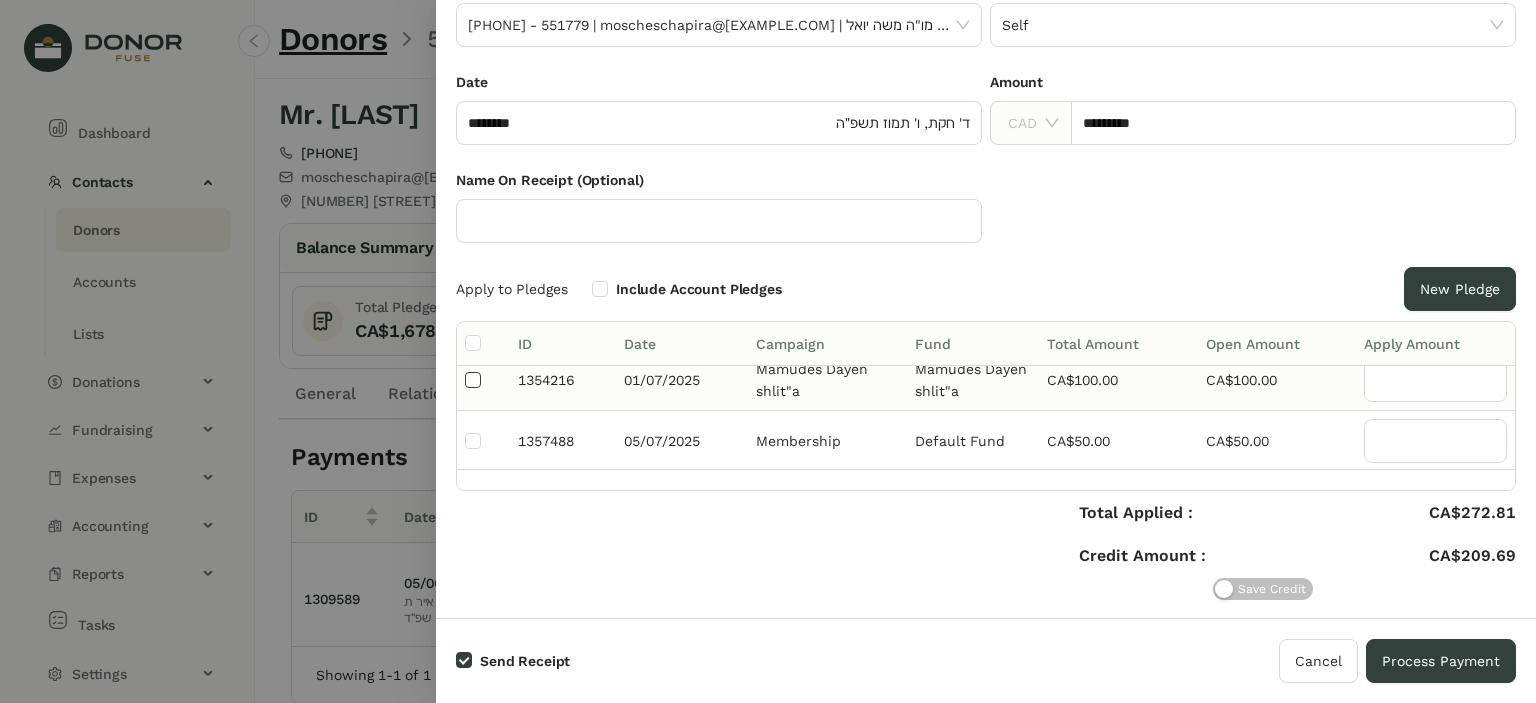 type on "***" 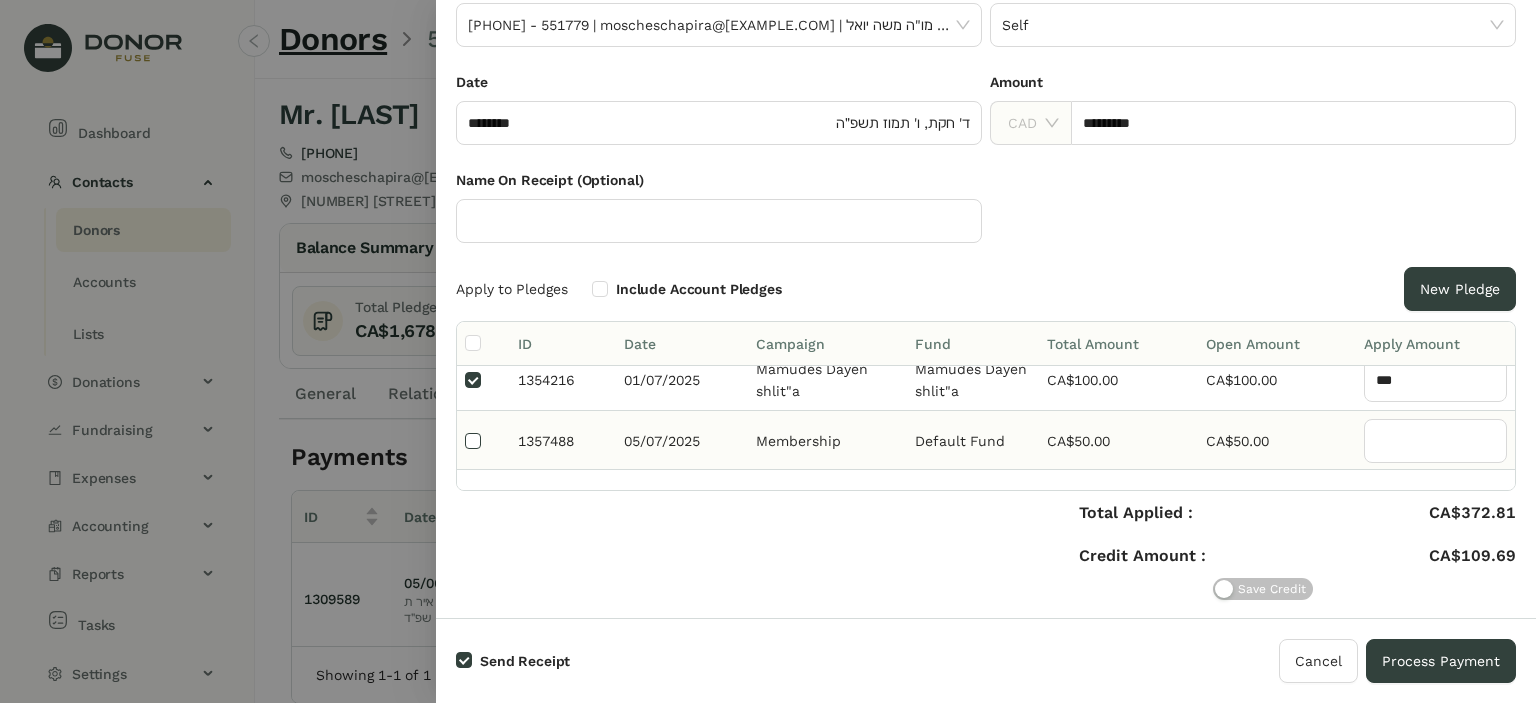 type on "**" 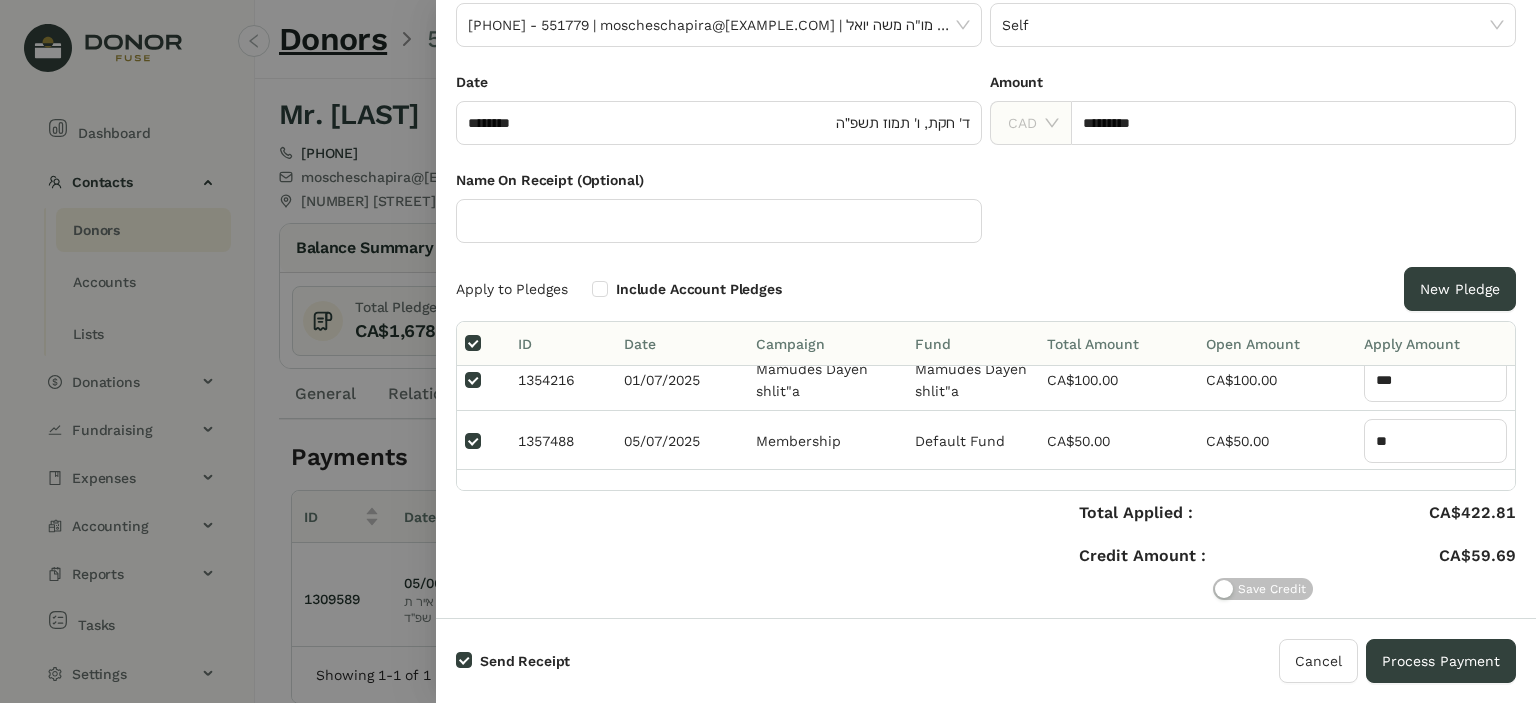 scroll, scrollTop: 0, scrollLeft: 0, axis: both 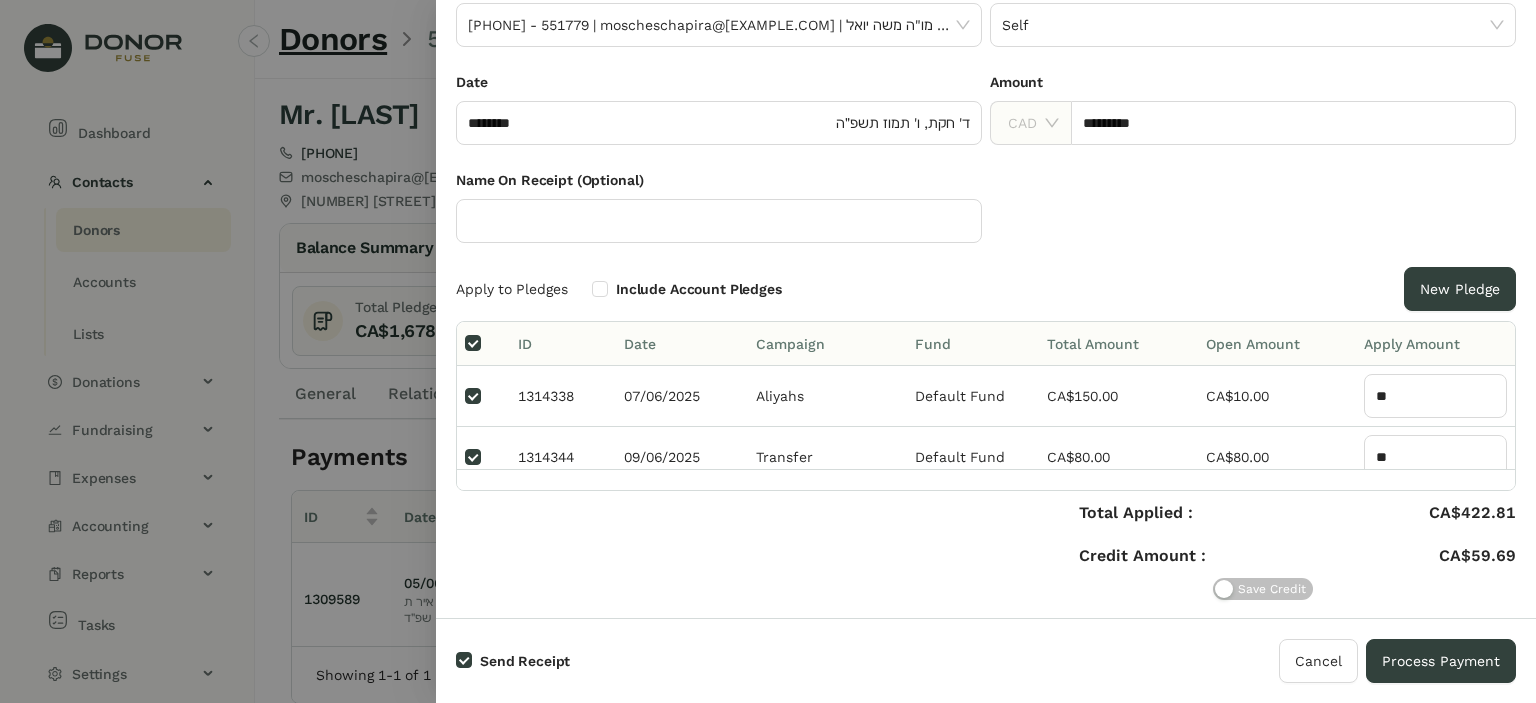 click on "Save Credit" at bounding box center (1272, 589) 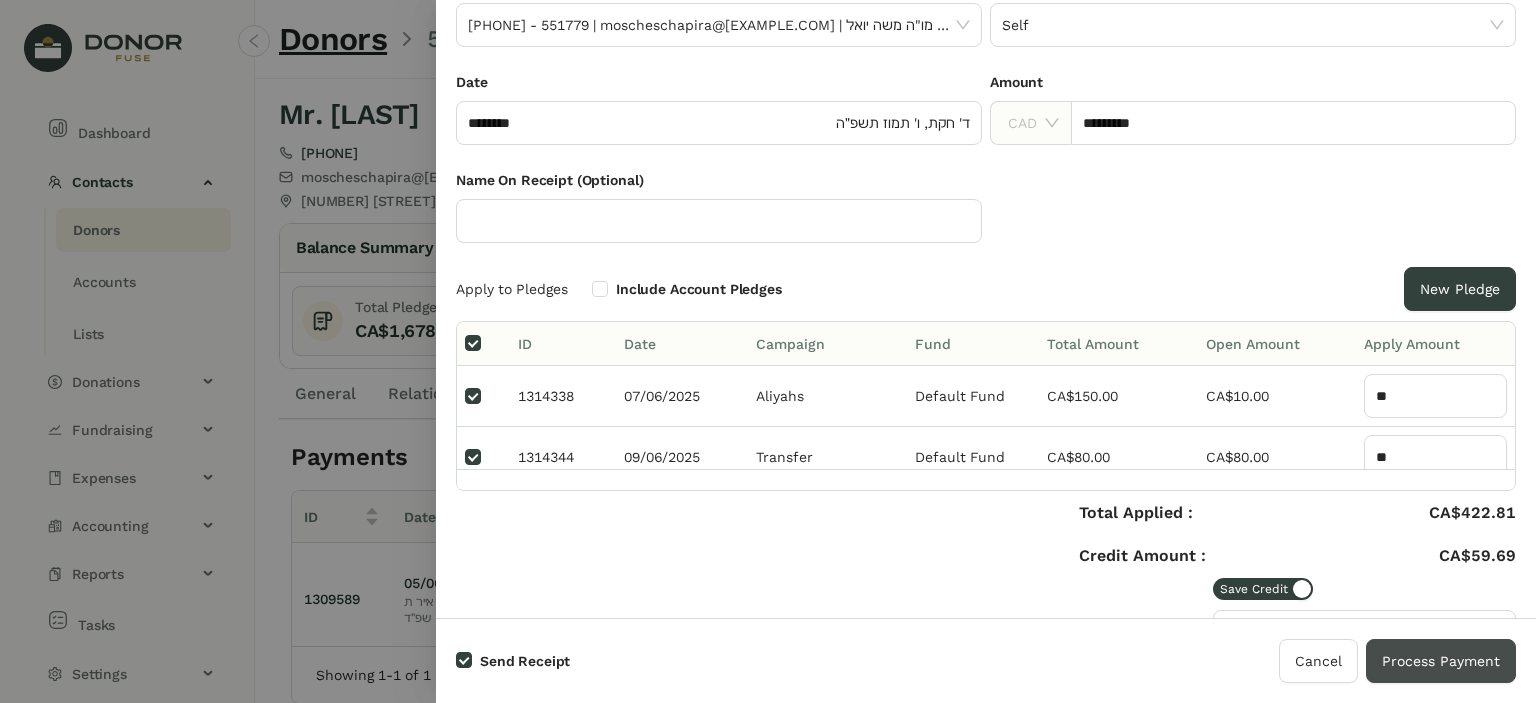 click on "Process Payment" at bounding box center [1441, 661] 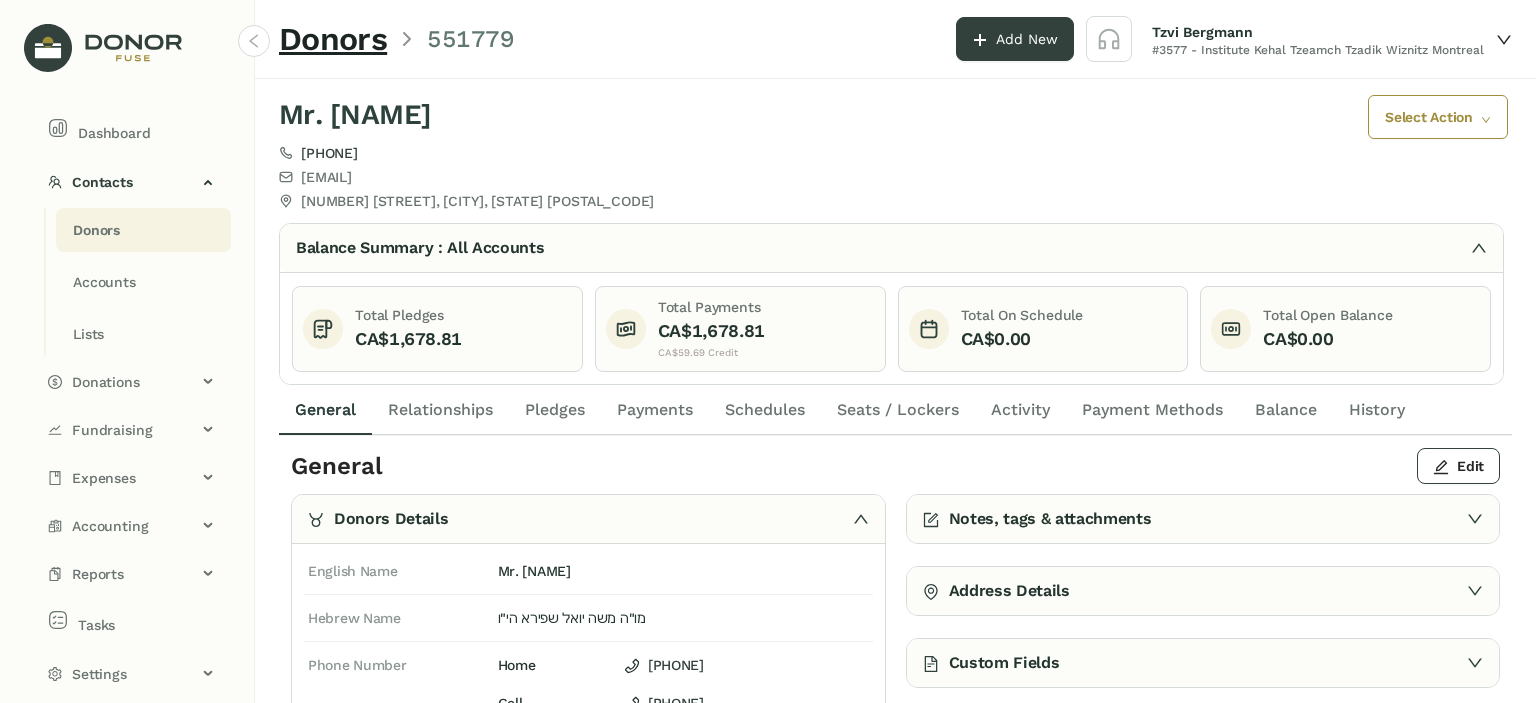 scroll, scrollTop: 0, scrollLeft: 0, axis: both 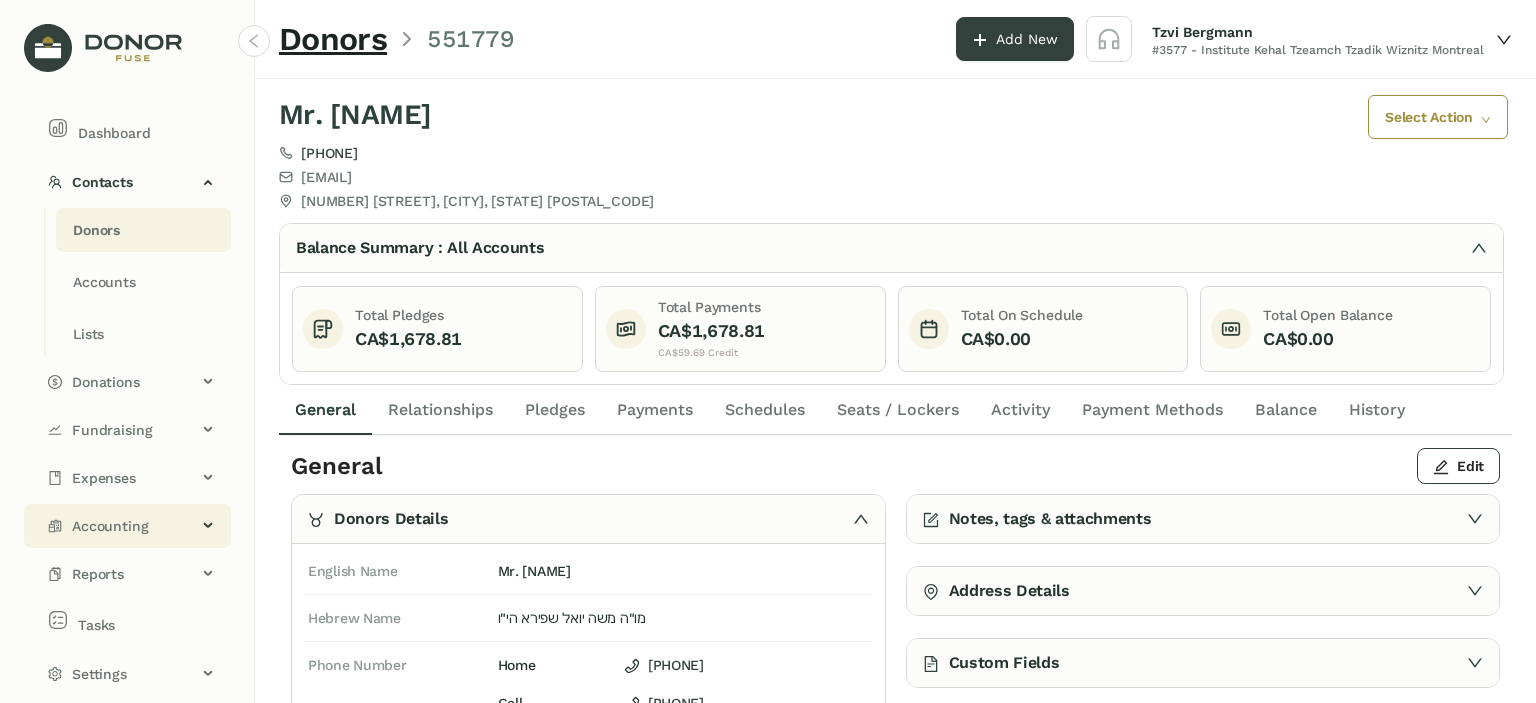 click on "Accounting" 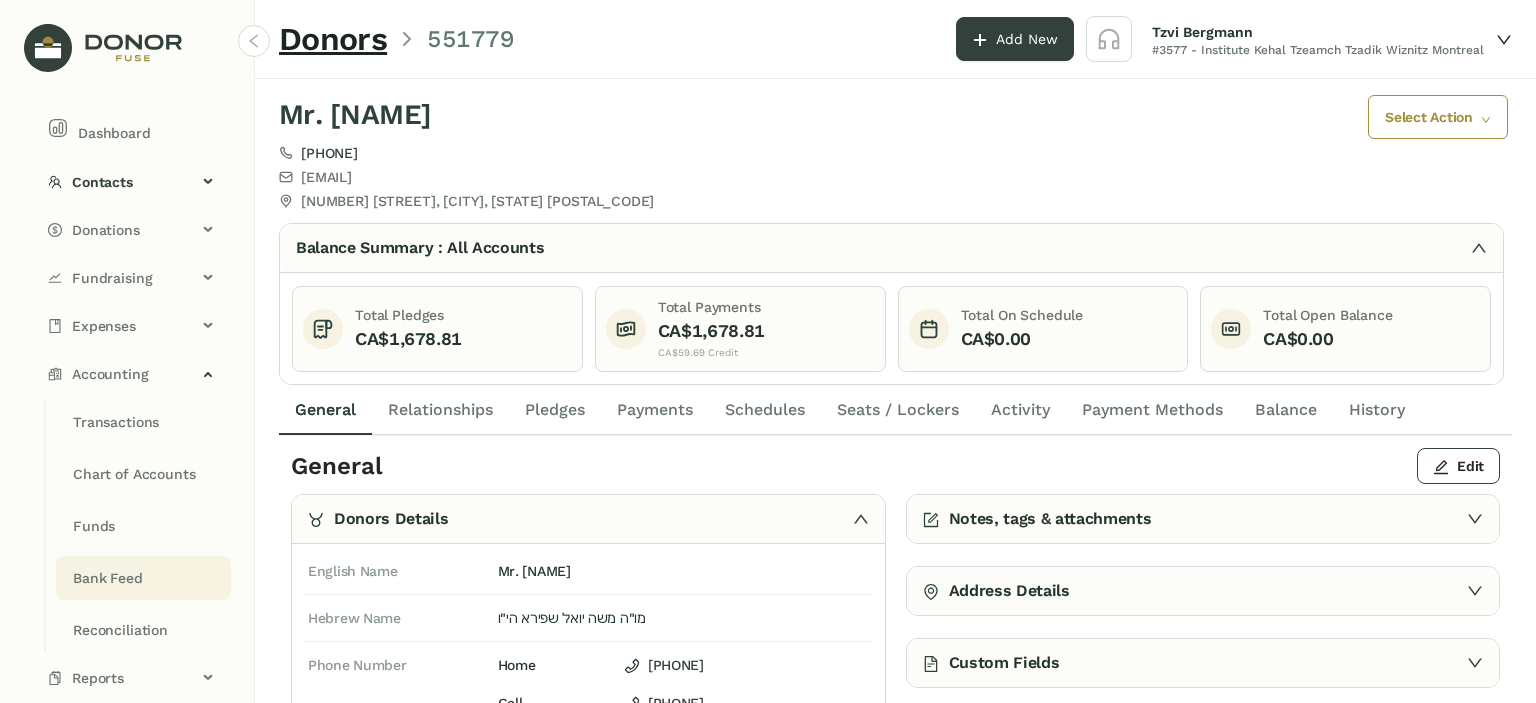 click on "Bank Feed" 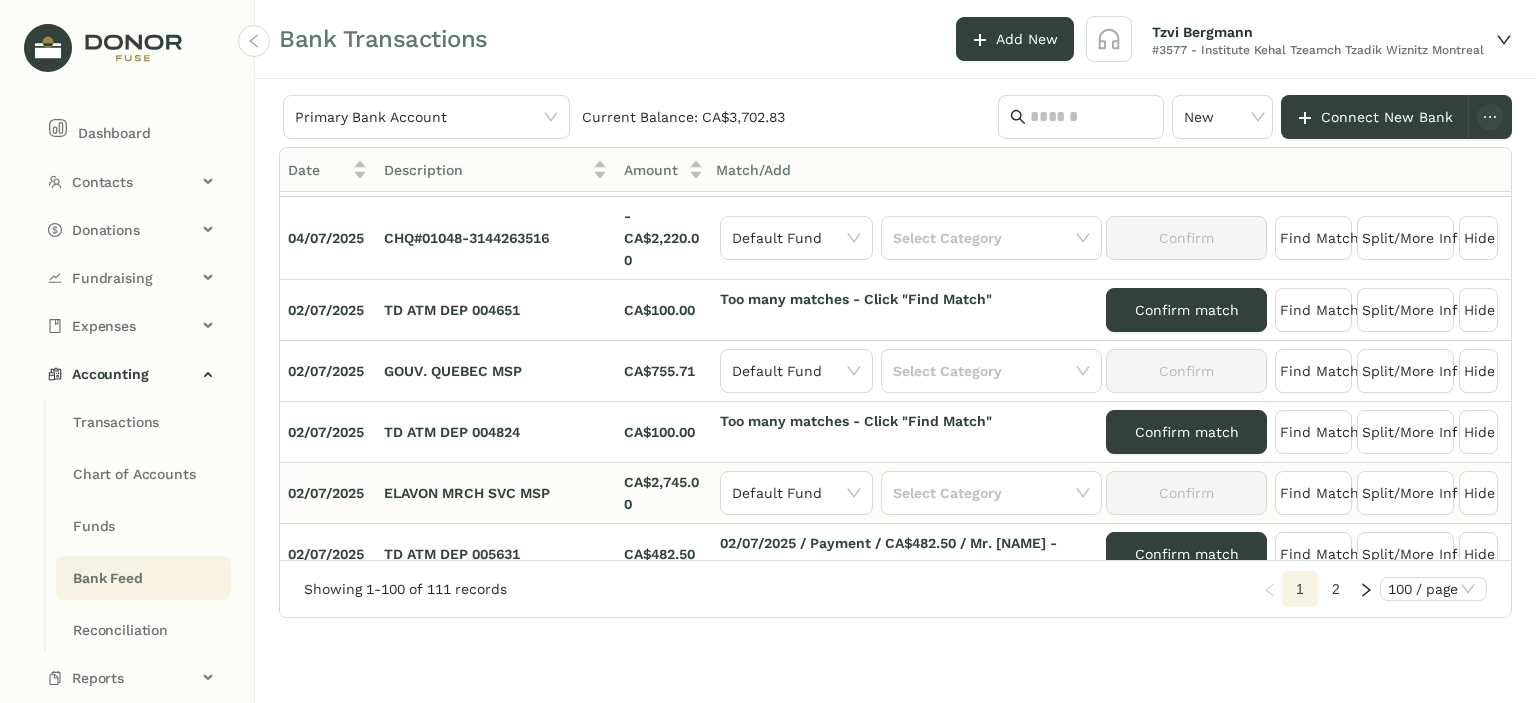 scroll, scrollTop: 400, scrollLeft: 0, axis: vertical 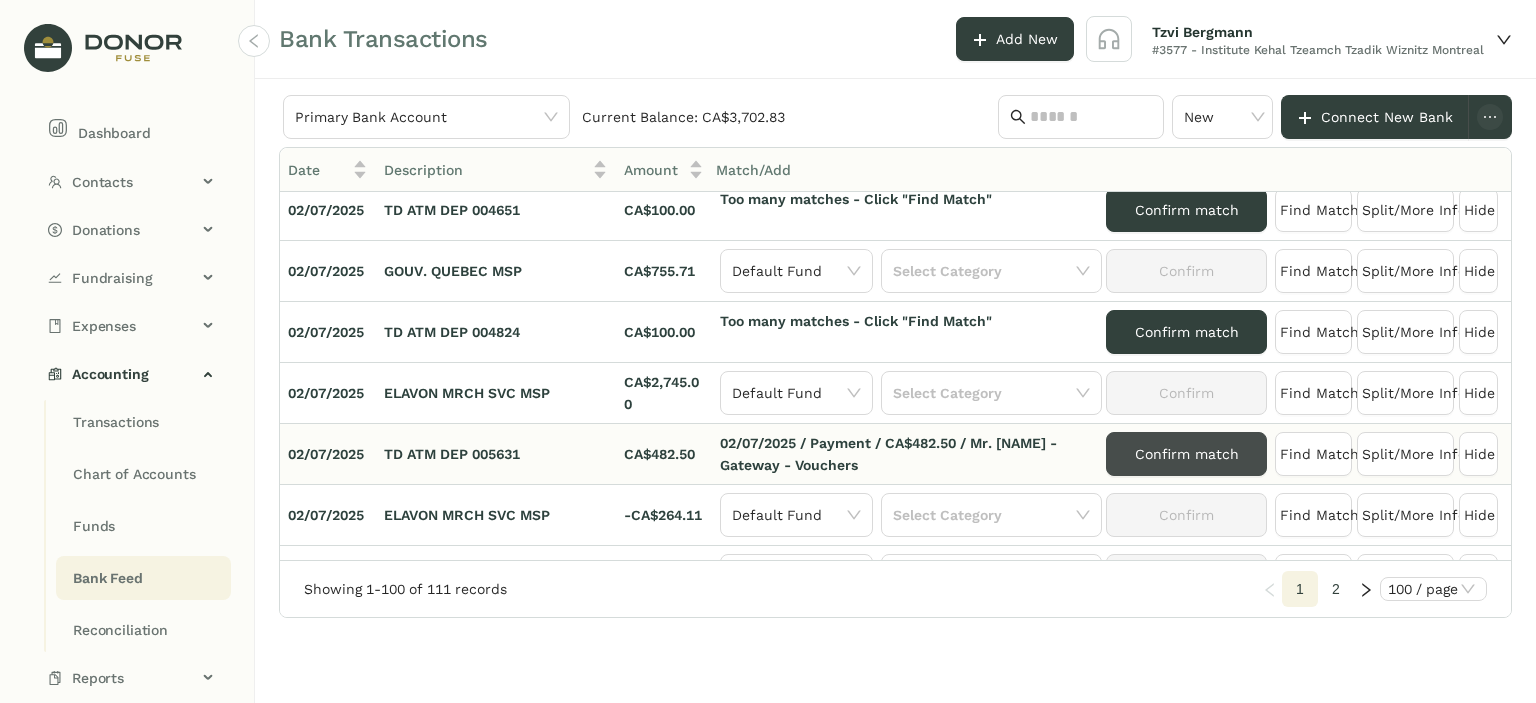 click on "Confirm match" 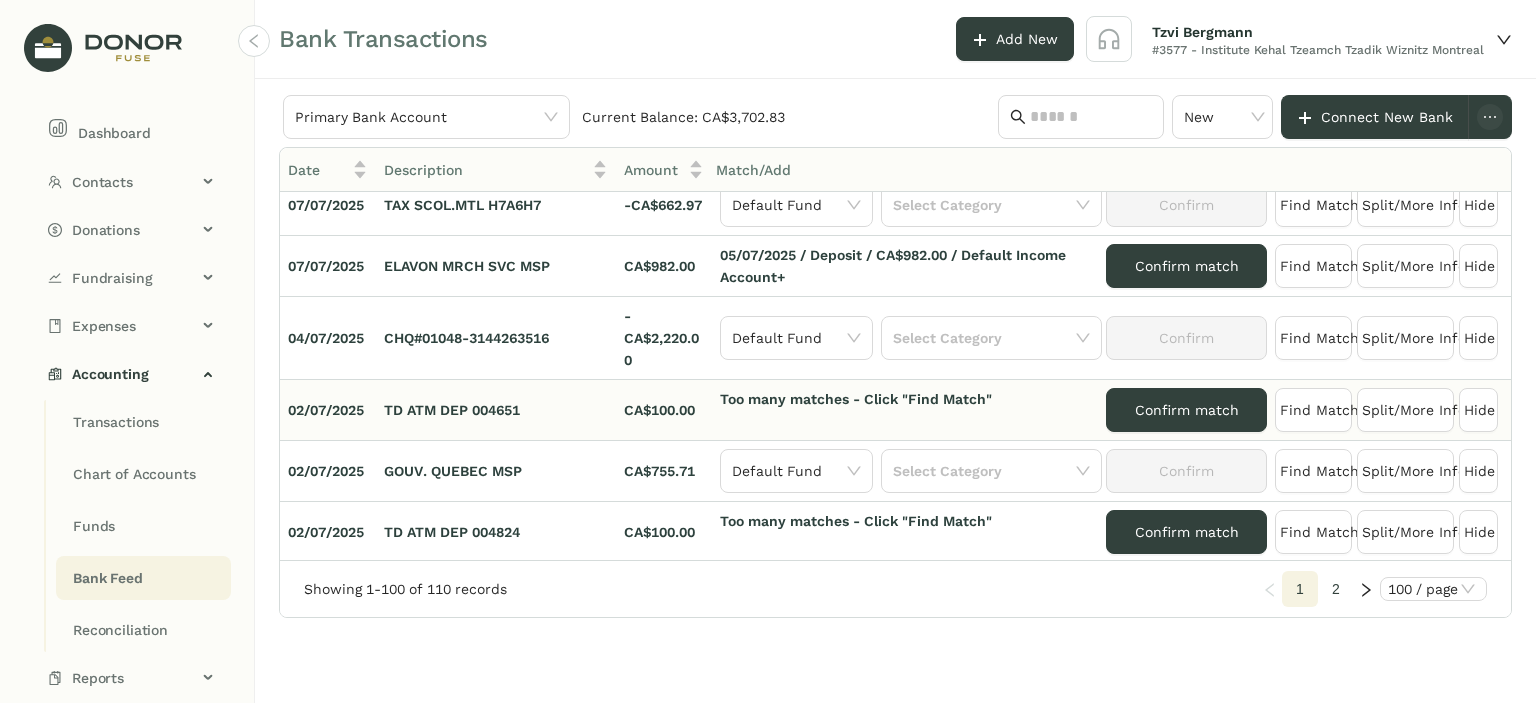 scroll, scrollTop: 0, scrollLeft: 0, axis: both 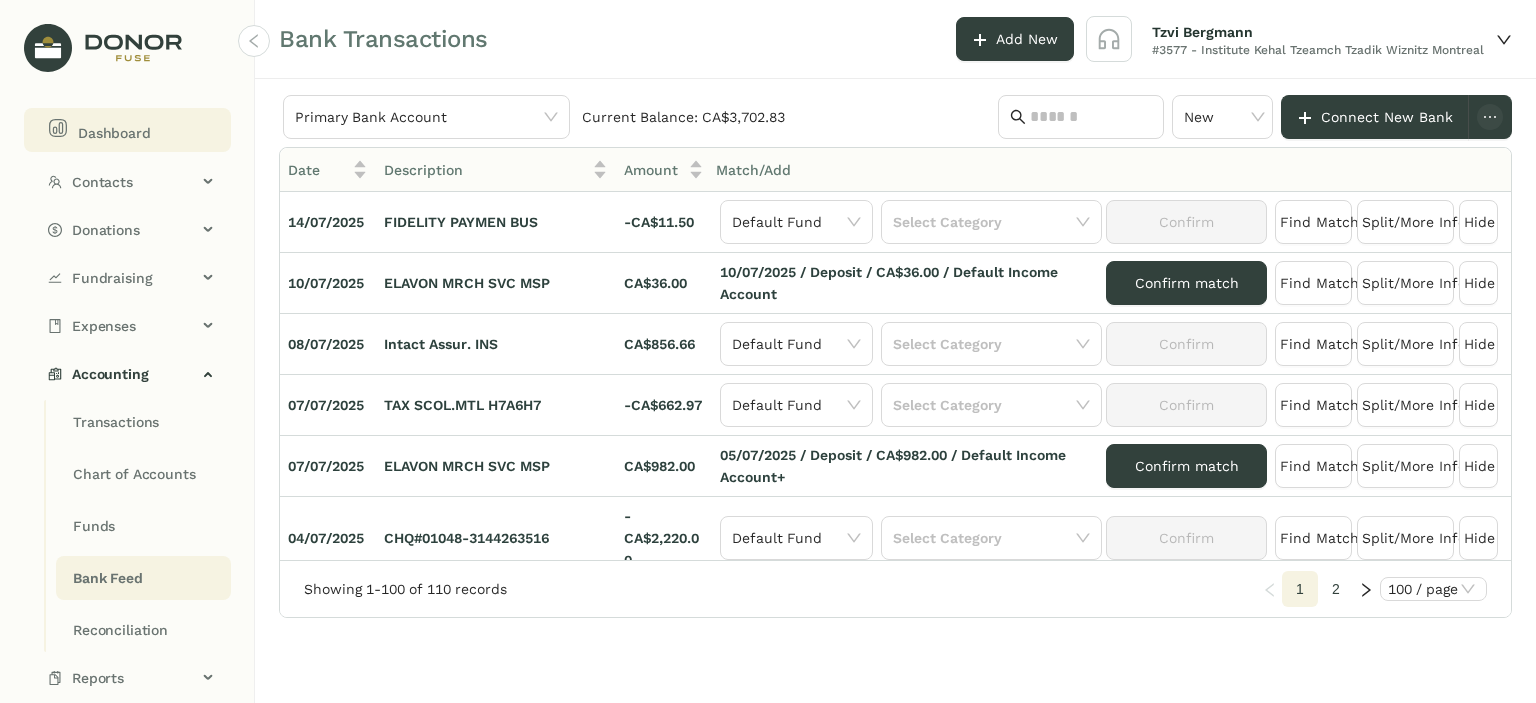 click on "Dashboard" 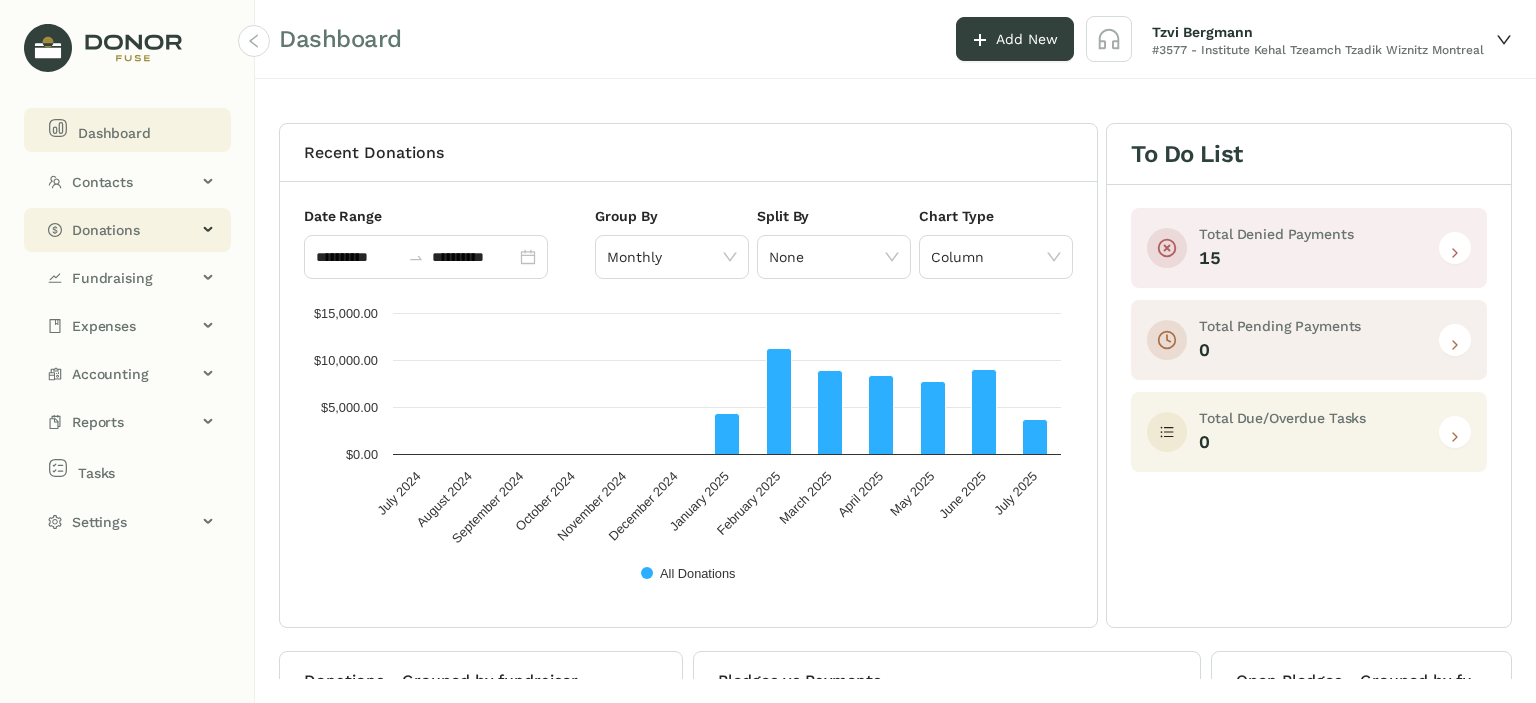 click on "Donations" 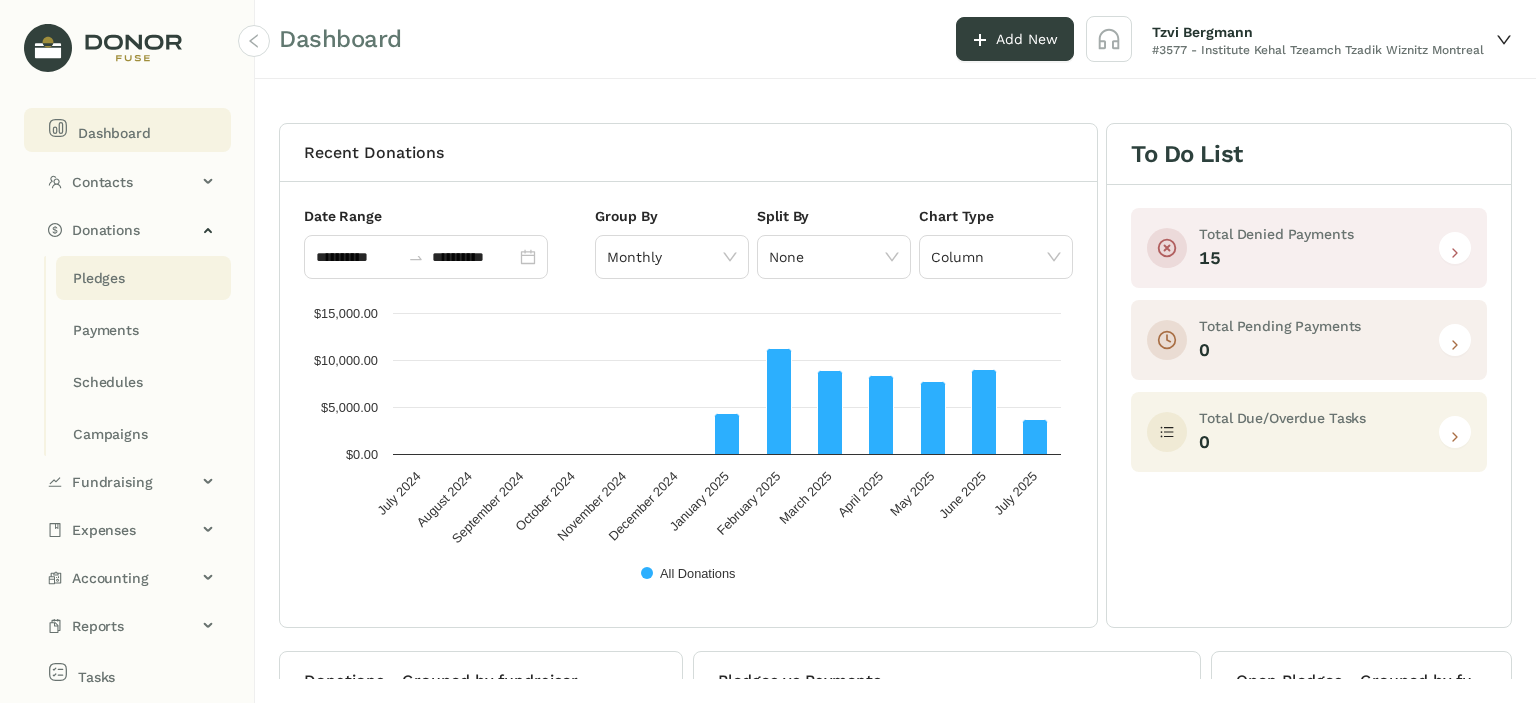 click on "Pledges" 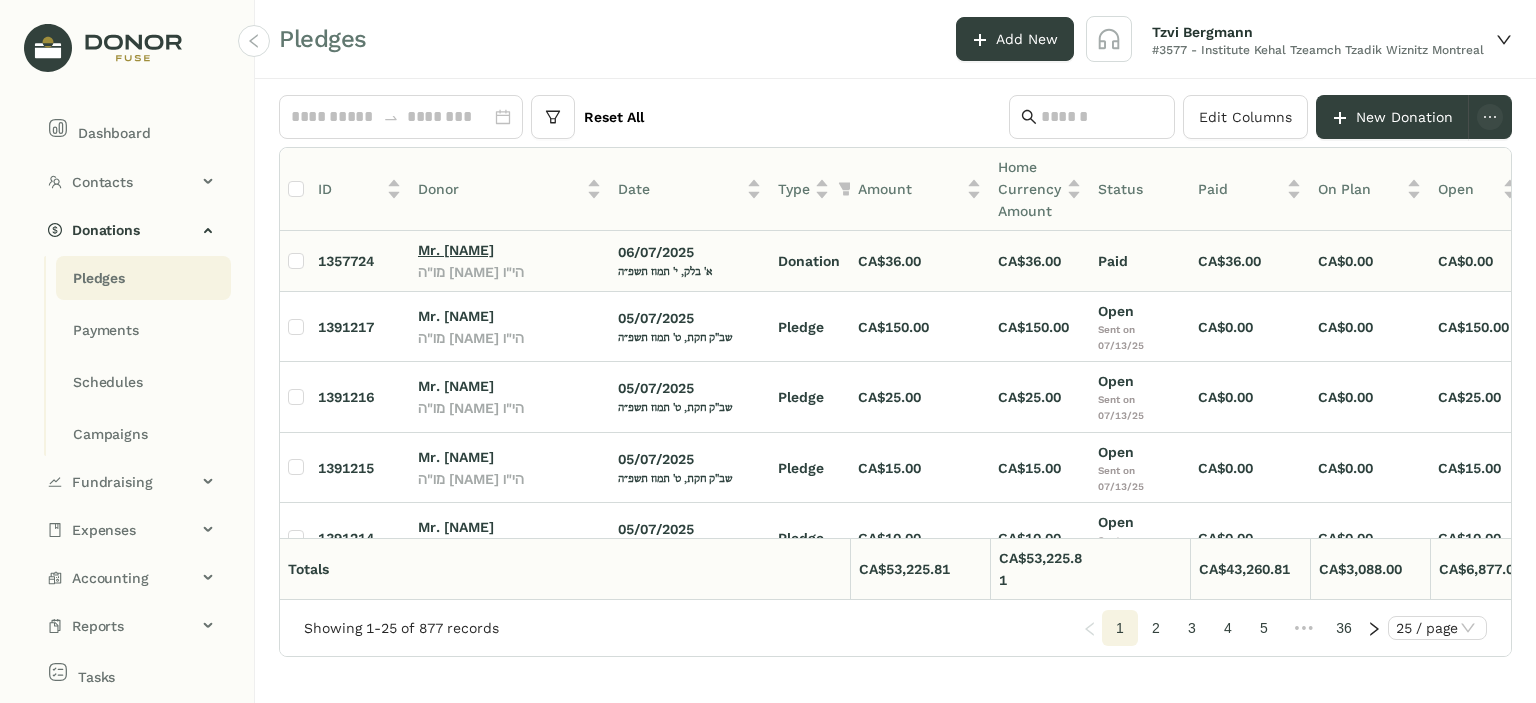click on "Mr. Aryeh Gottesfeld" 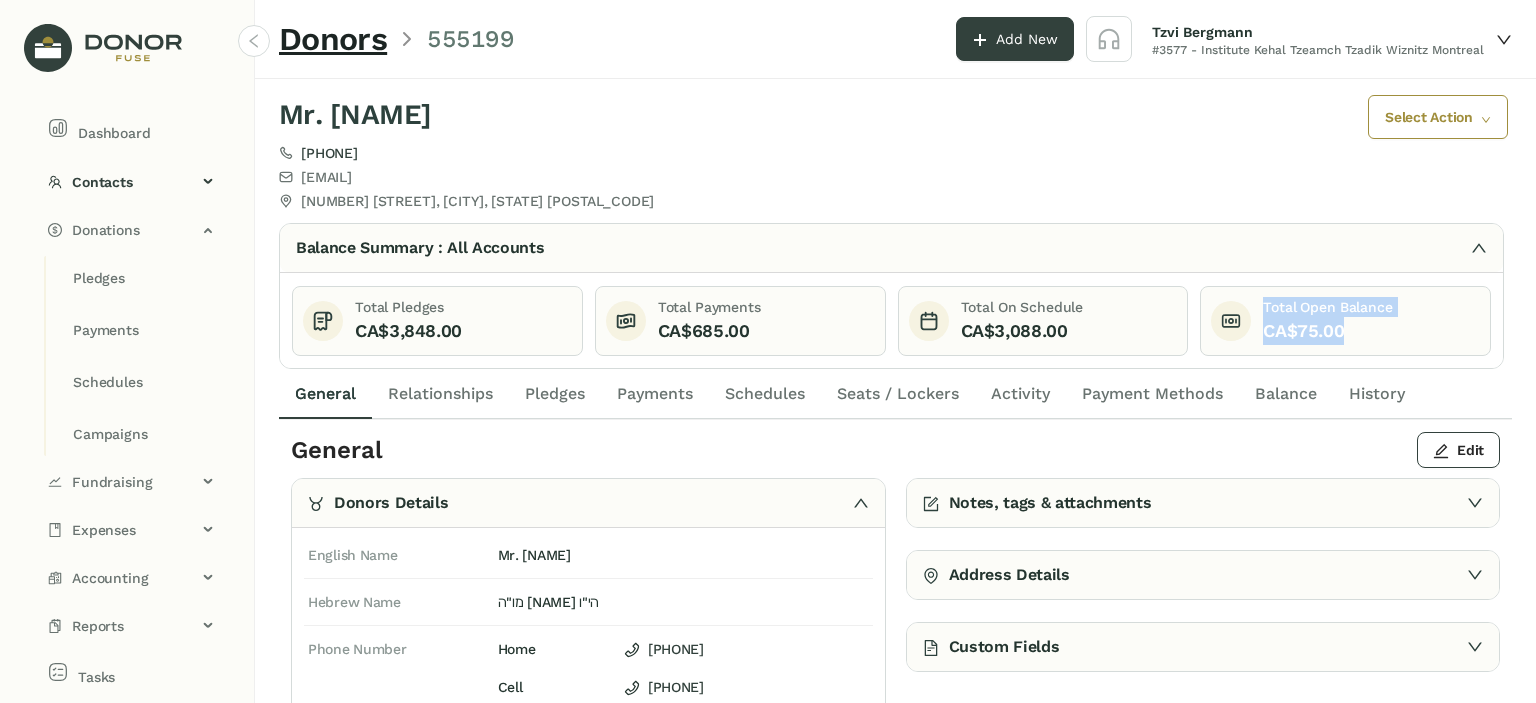 drag, startPoint x: 1326, startPoint y: 329, endPoint x: 1260, endPoint y: 303, distance: 70.93659 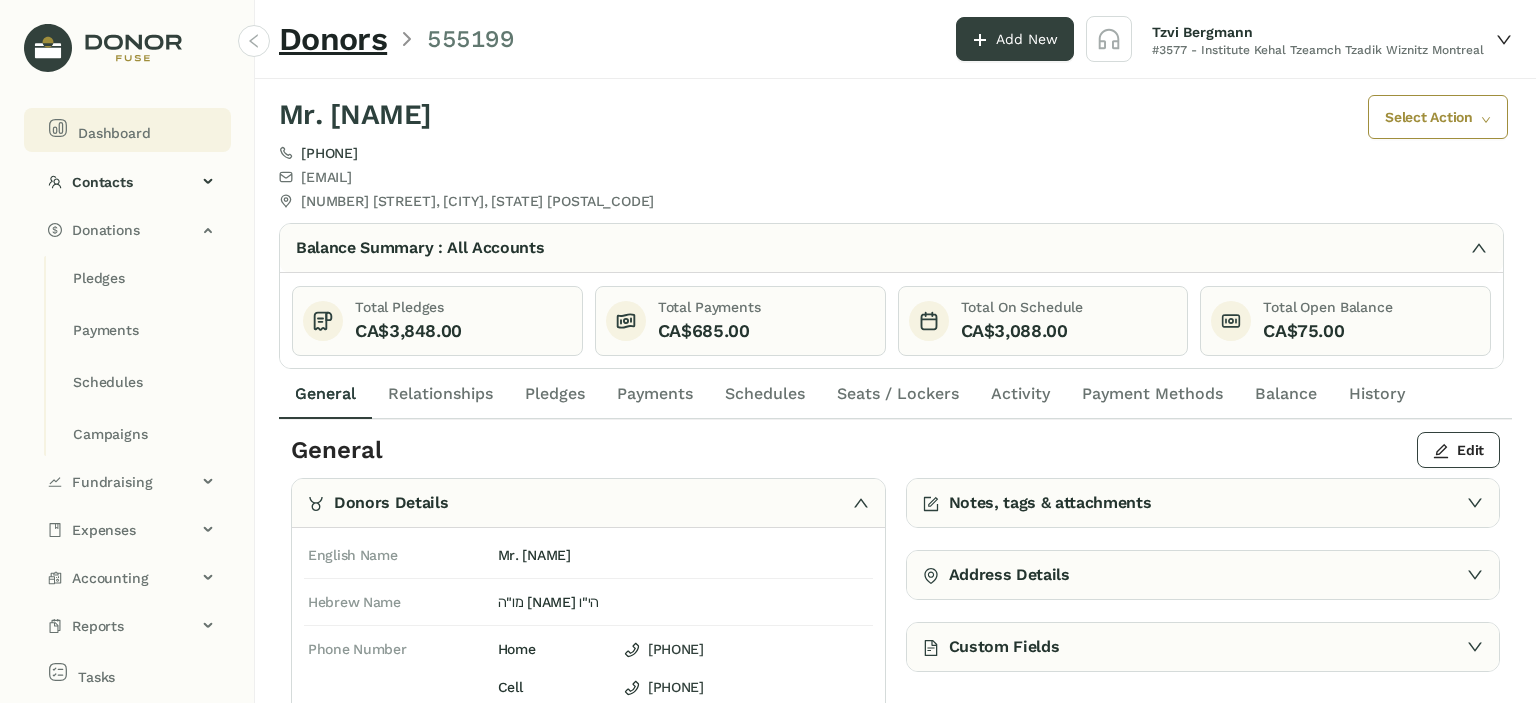click on "Dashboard" 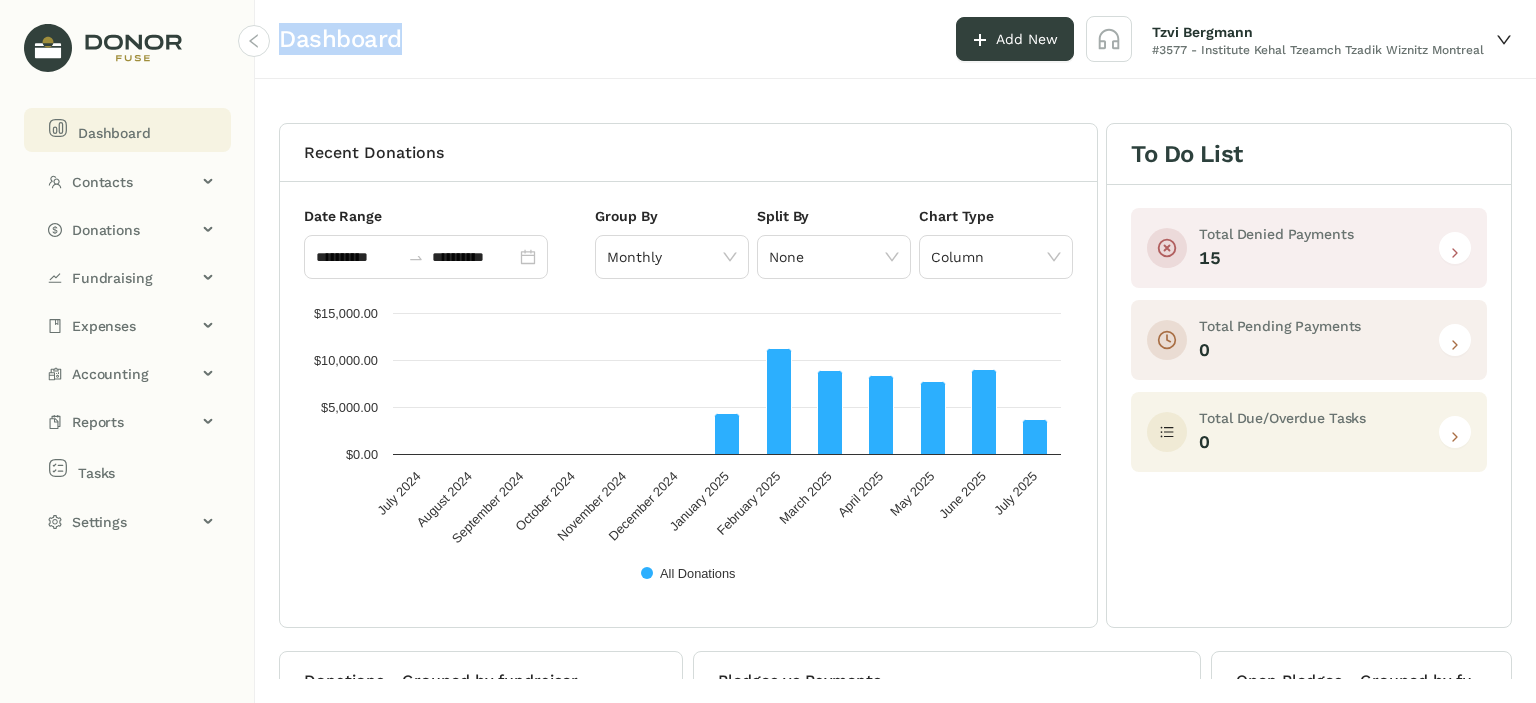 drag, startPoint x: 421, startPoint y: 32, endPoint x: 280, endPoint y: 48, distance: 141.90489 